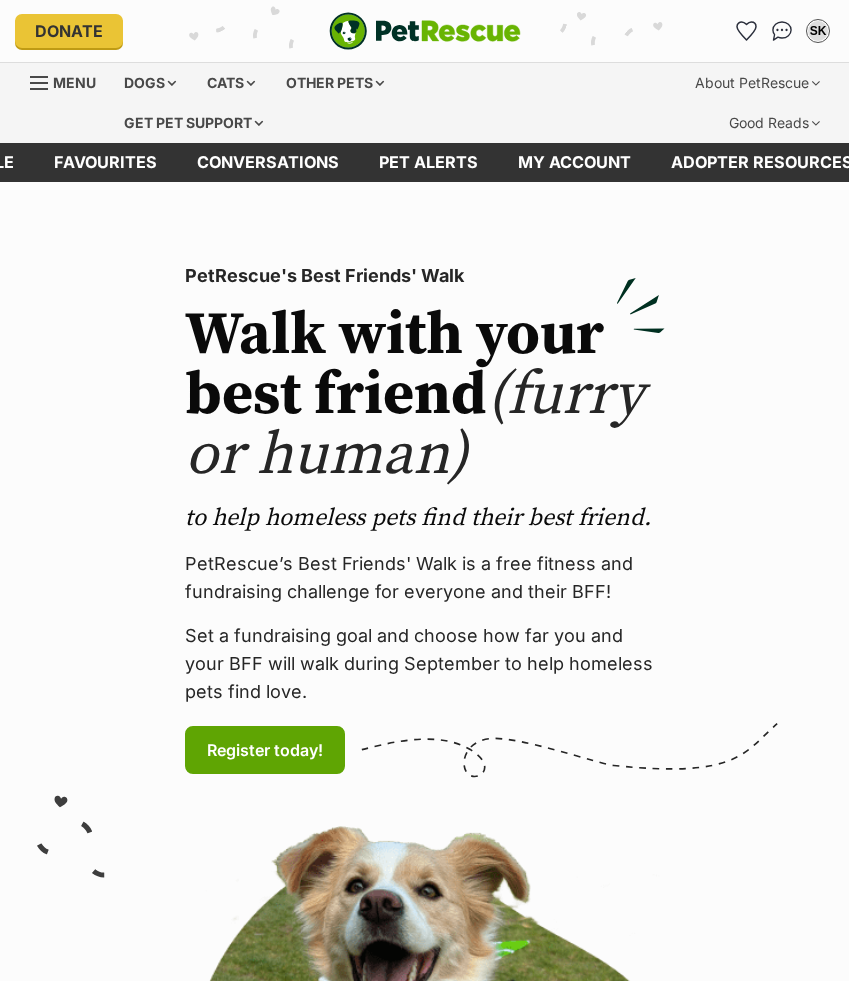 scroll, scrollTop: 0, scrollLeft: 0, axis: both 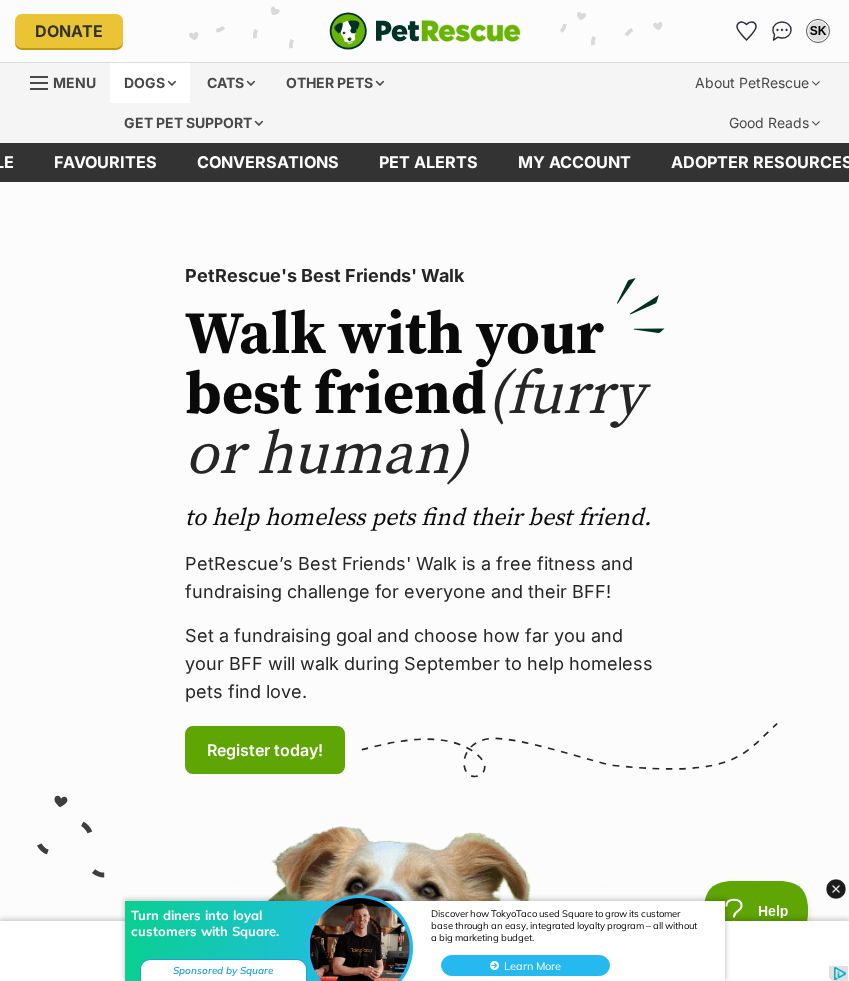 click on "Dogs" at bounding box center (150, 83) 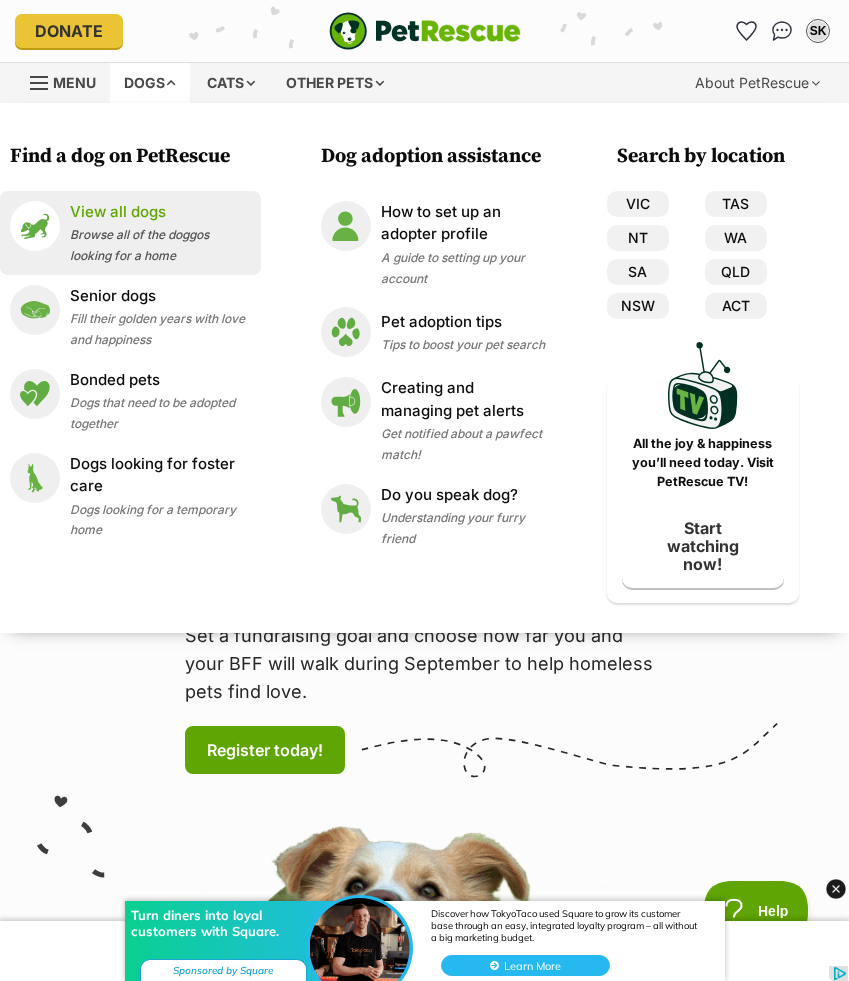 click on "View all dogs" at bounding box center (160, 212) 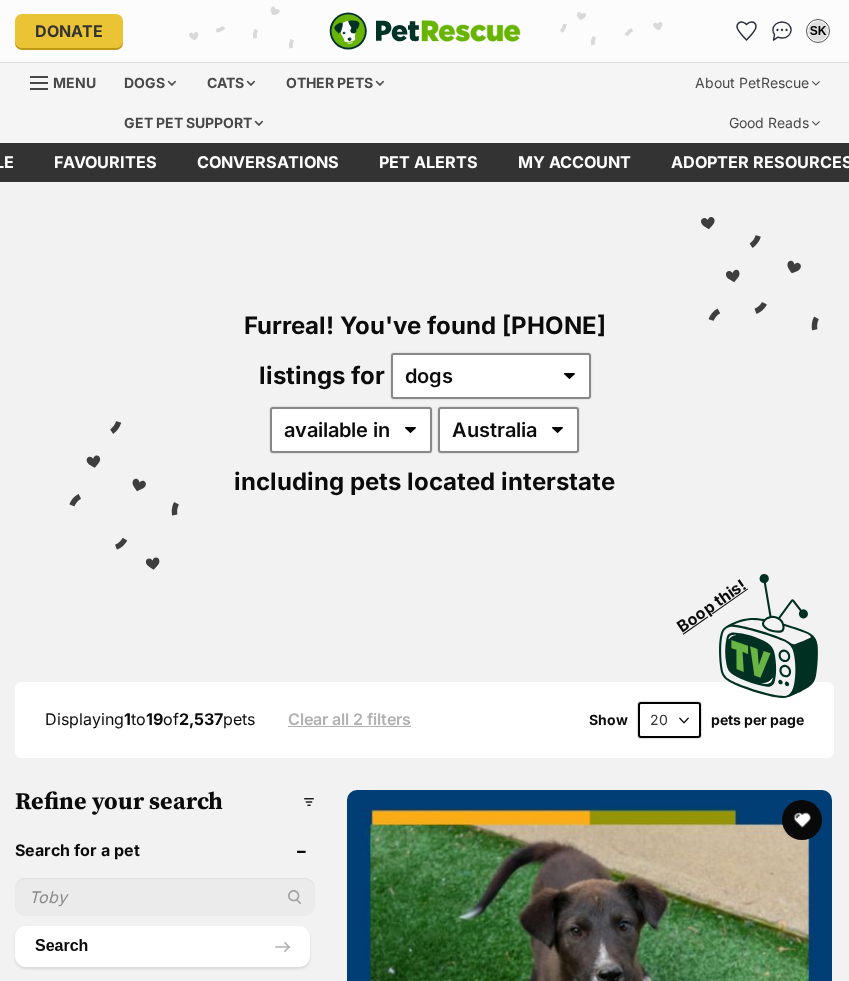 scroll, scrollTop: 0, scrollLeft: 0, axis: both 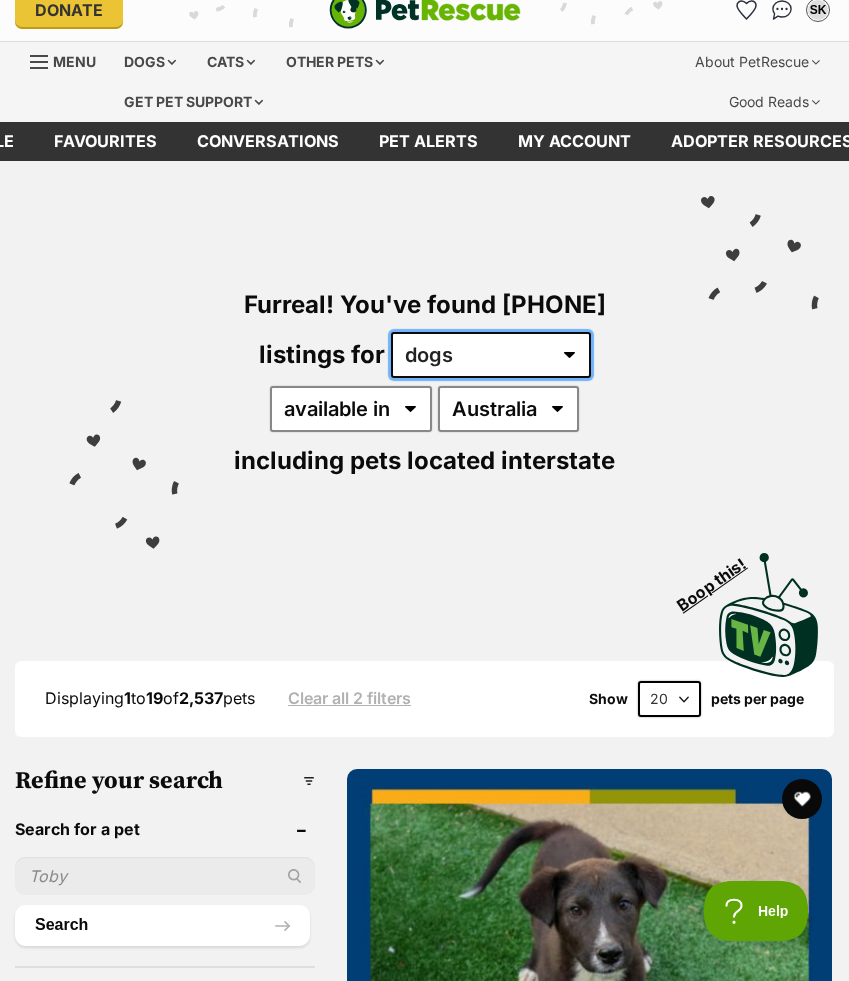 click on "any type of pet
cats
dogs
other pets" at bounding box center (491, 355) 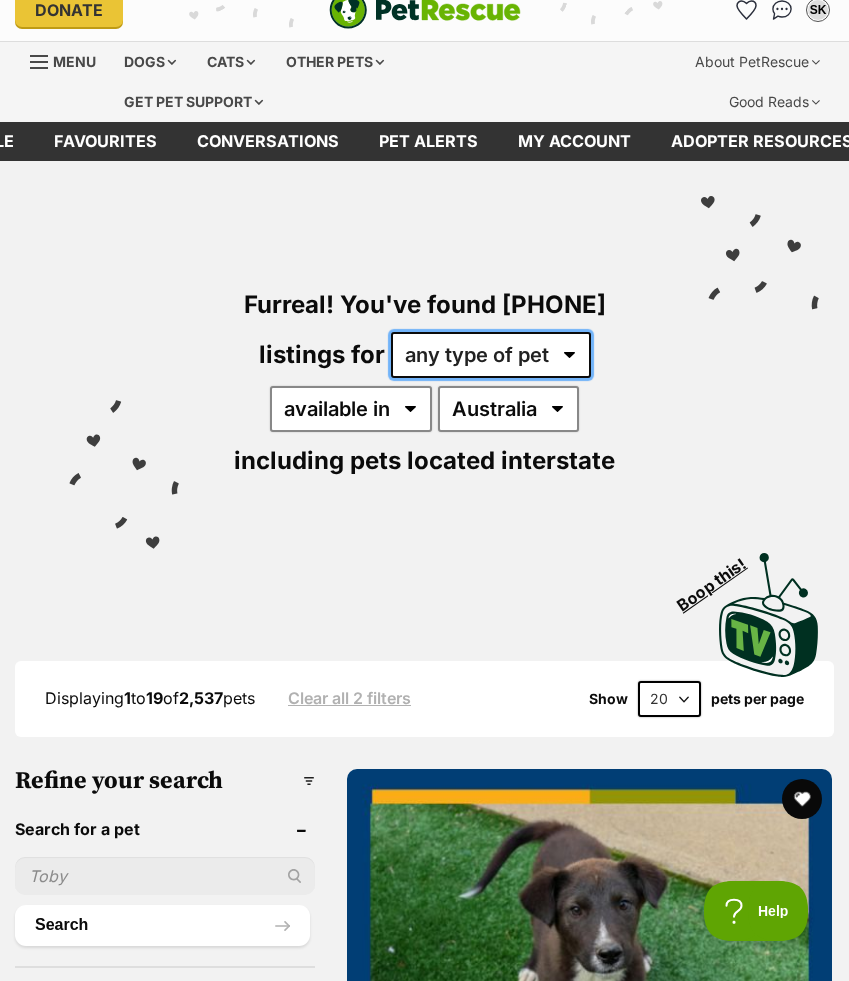 scroll, scrollTop: 0, scrollLeft: 0, axis: both 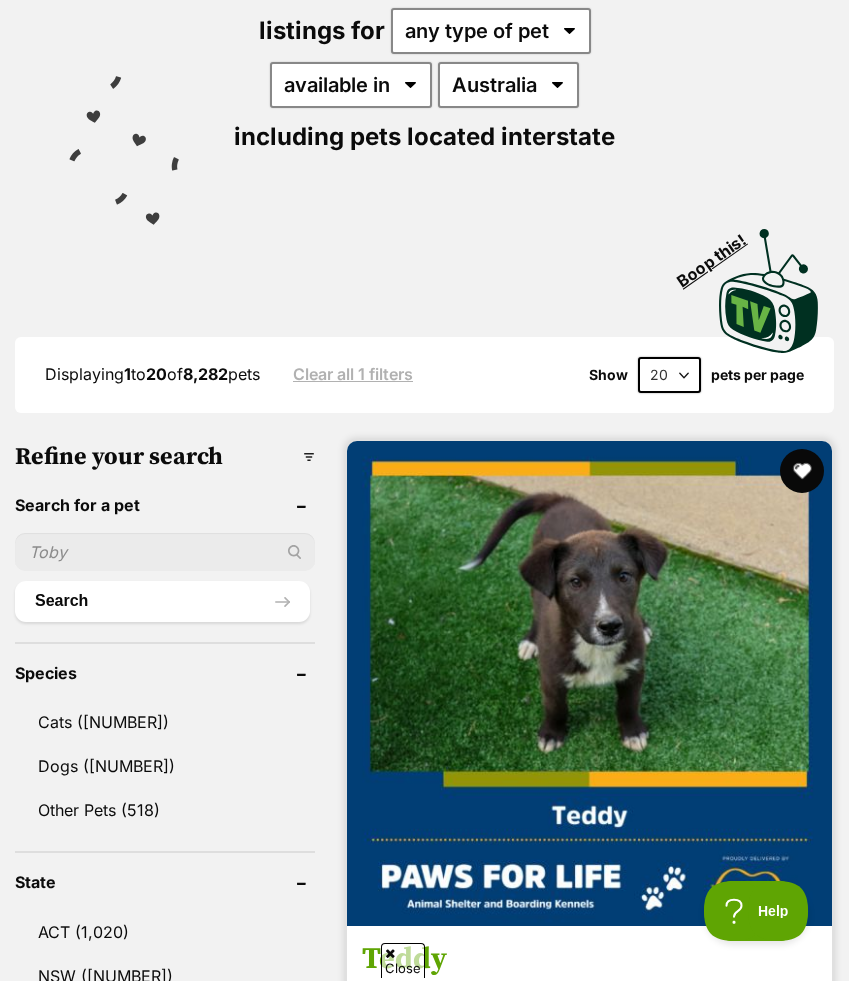 click at bounding box center (802, 471) 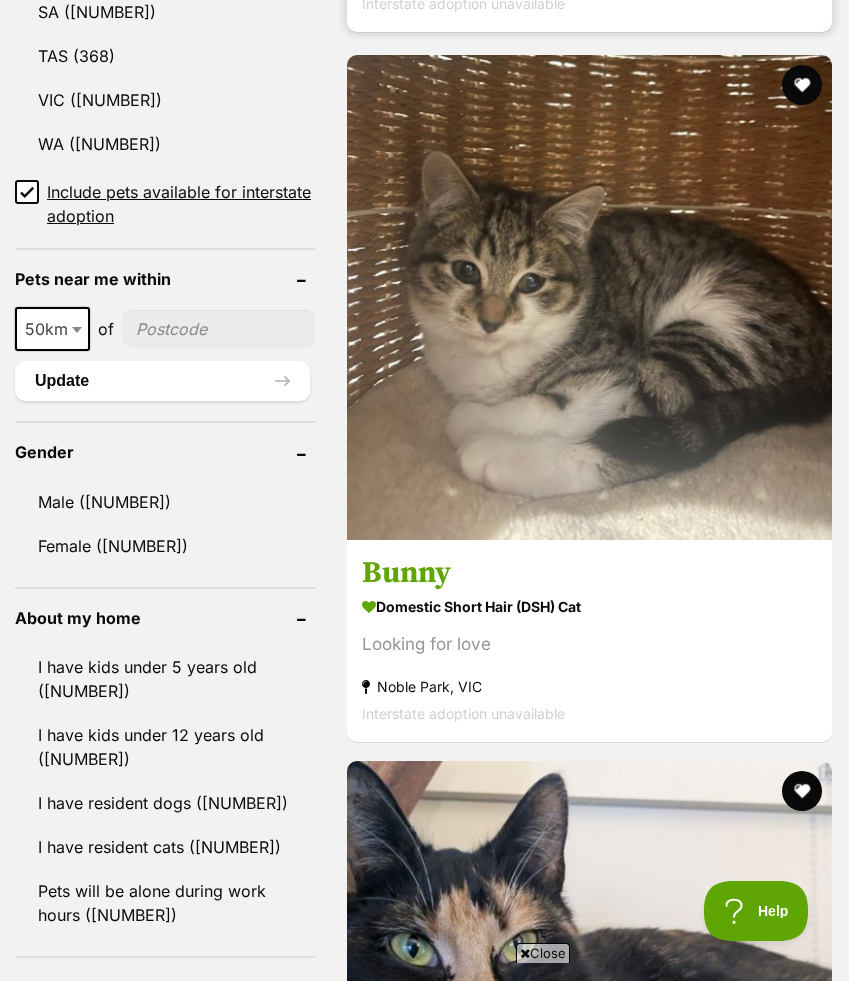 scroll, scrollTop: 1799, scrollLeft: 0, axis: vertical 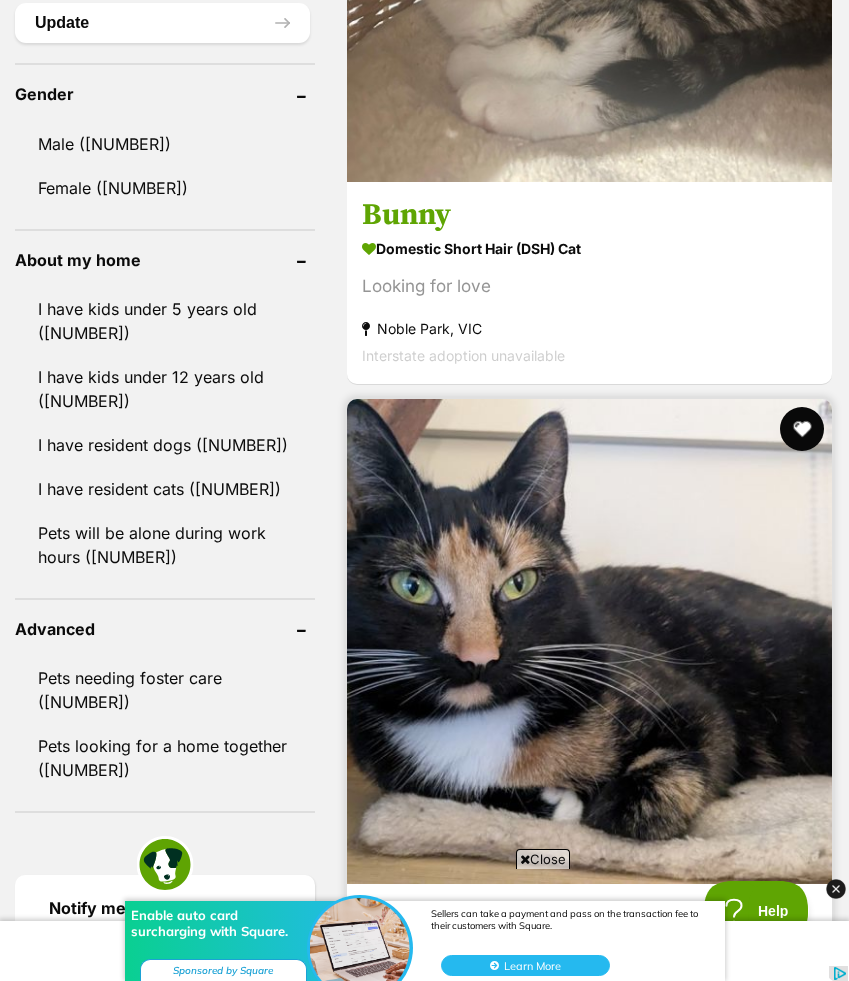 click at bounding box center [802, 429] 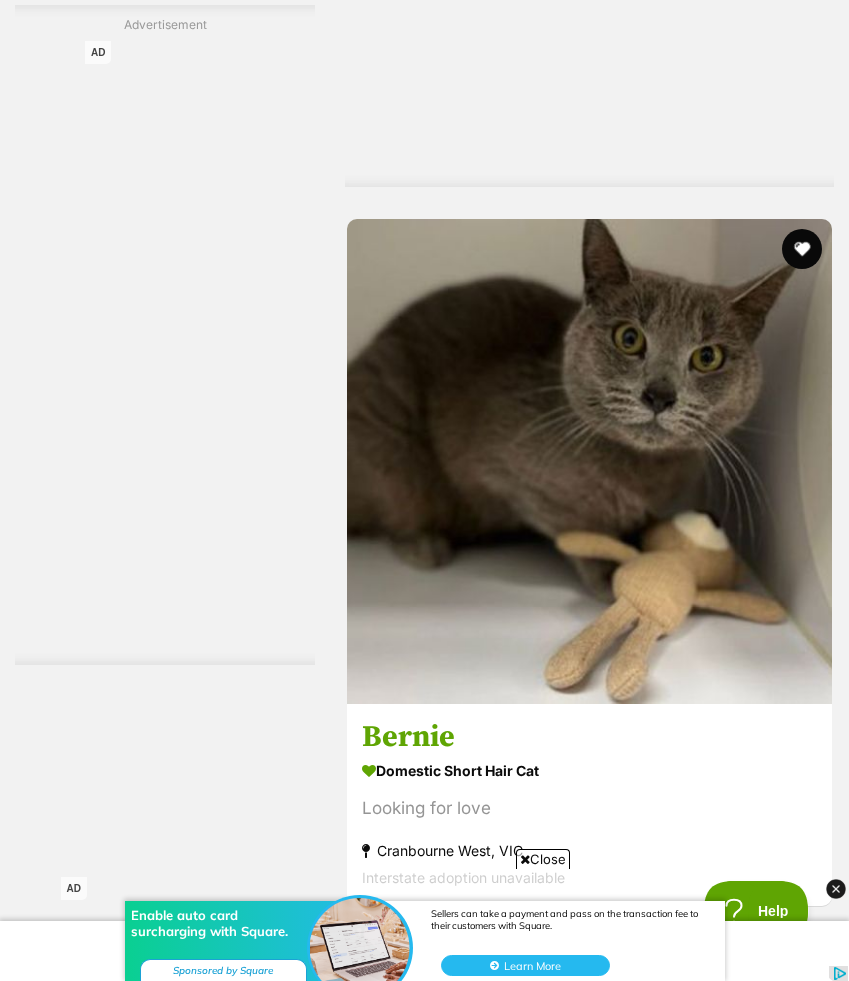 scroll, scrollTop: 5210, scrollLeft: 0, axis: vertical 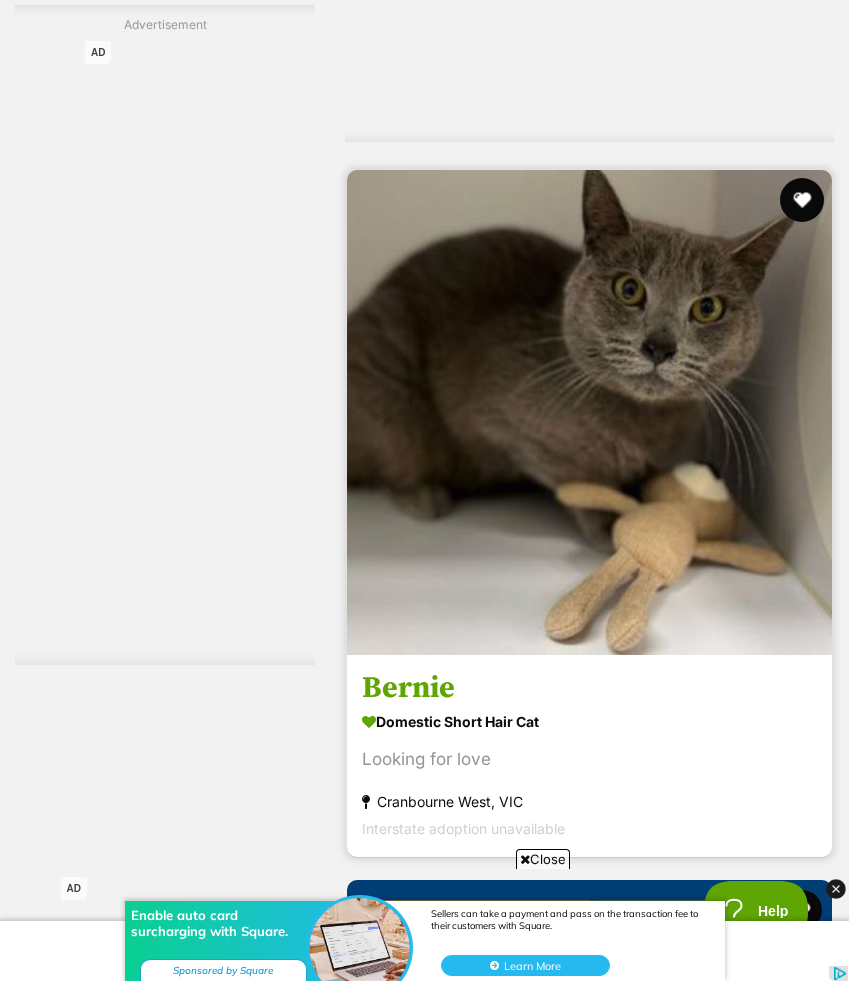 click at bounding box center [802, 200] 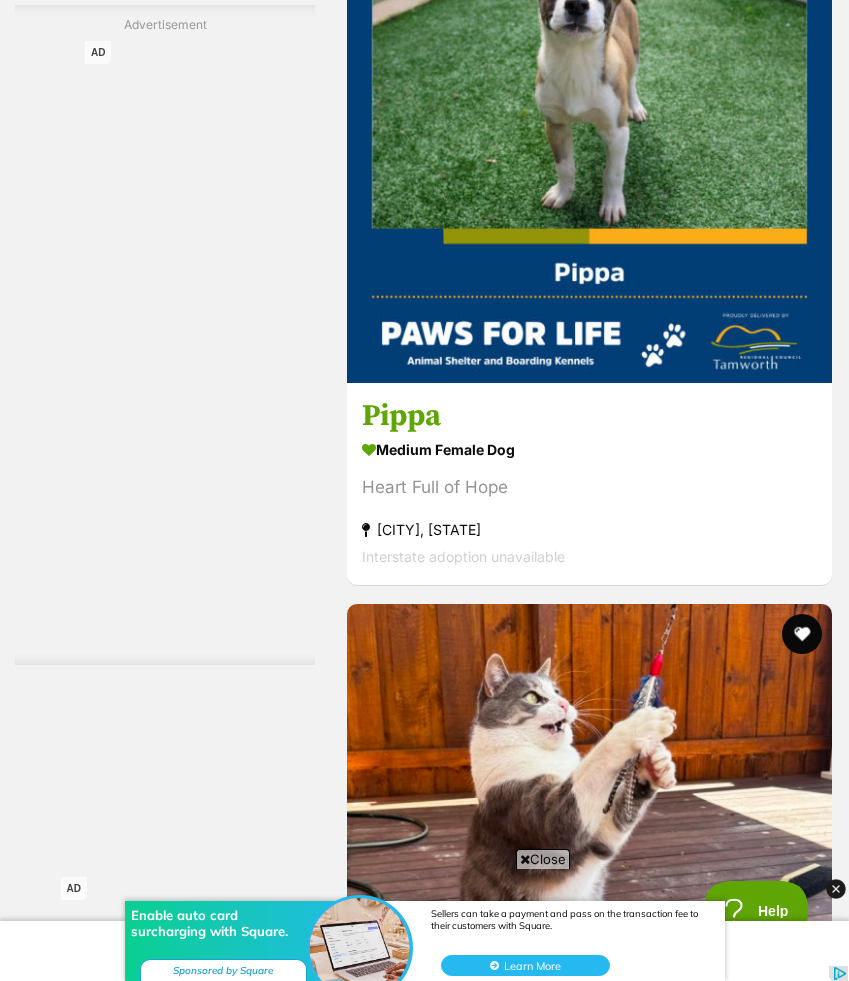 scroll, scrollTop: 5984, scrollLeft: 0, axis: vertical 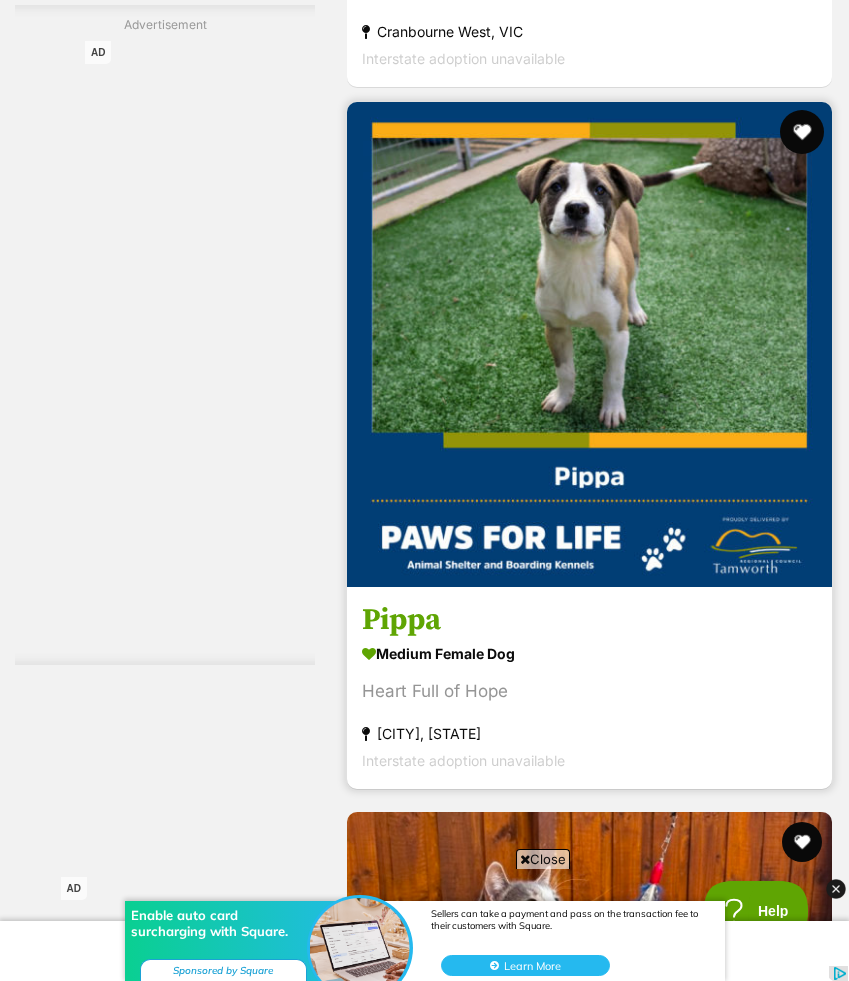 click at bounding box center (802, 132) 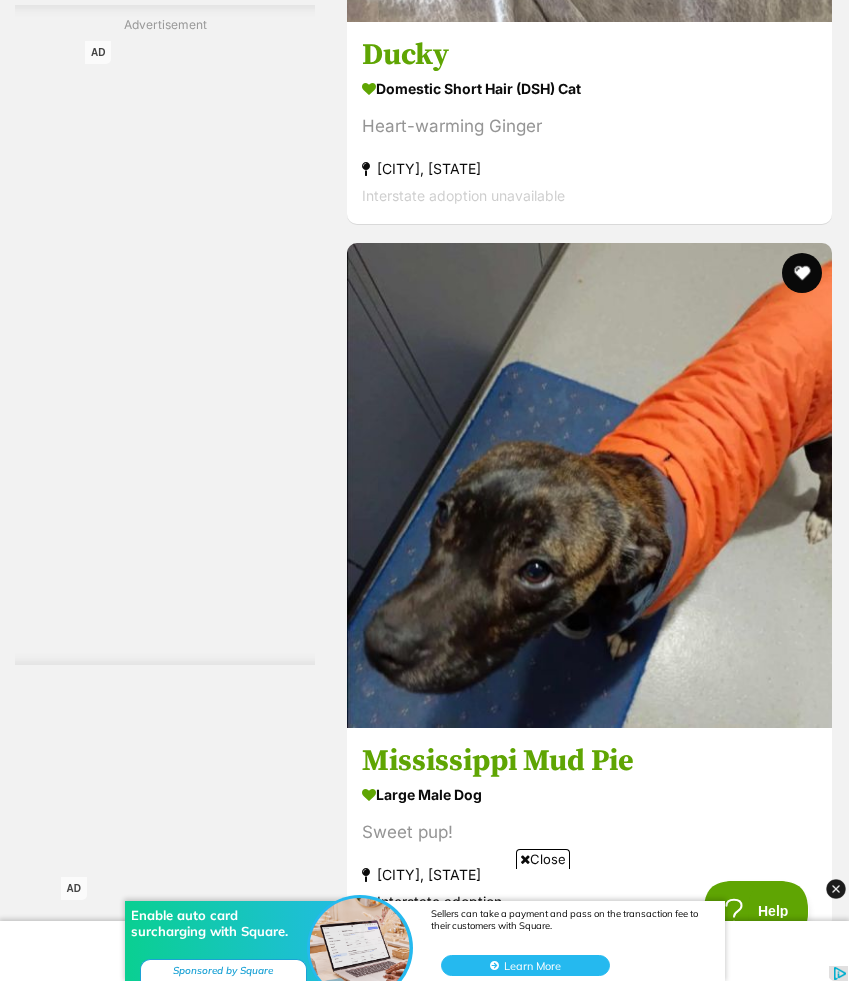 scroll, scrollTop: 11228, scrollLeft: 0, axis: vertical 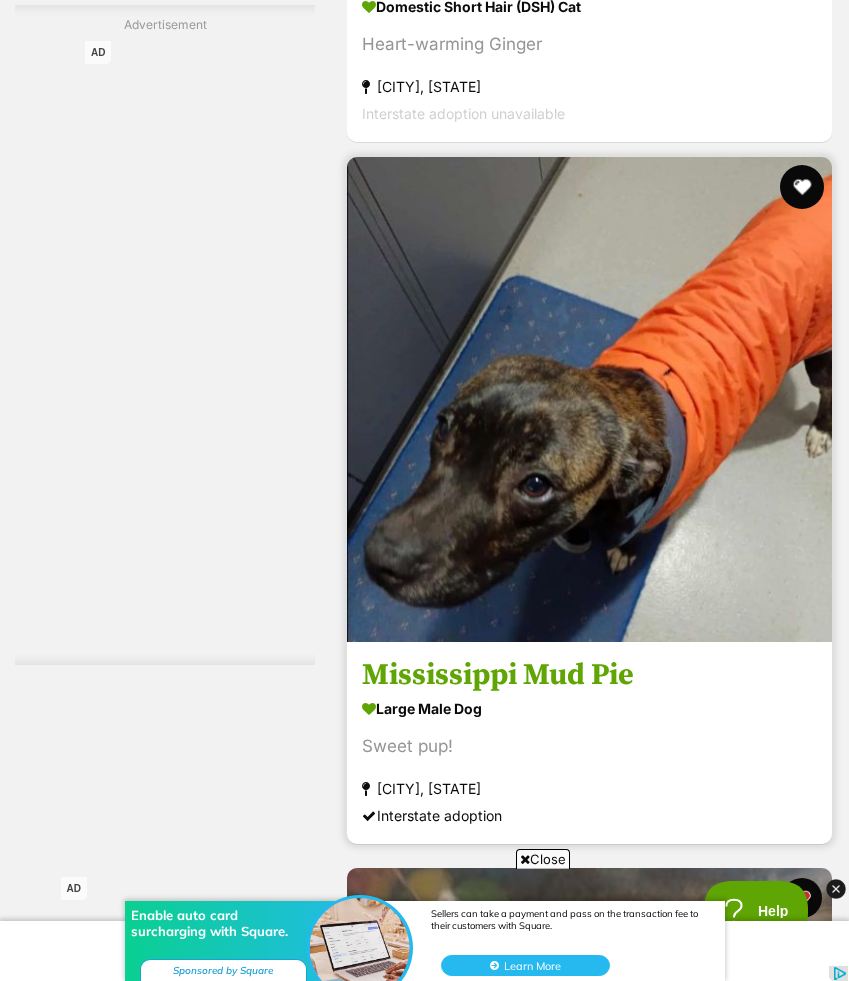 click at bounding box center (802, 187) 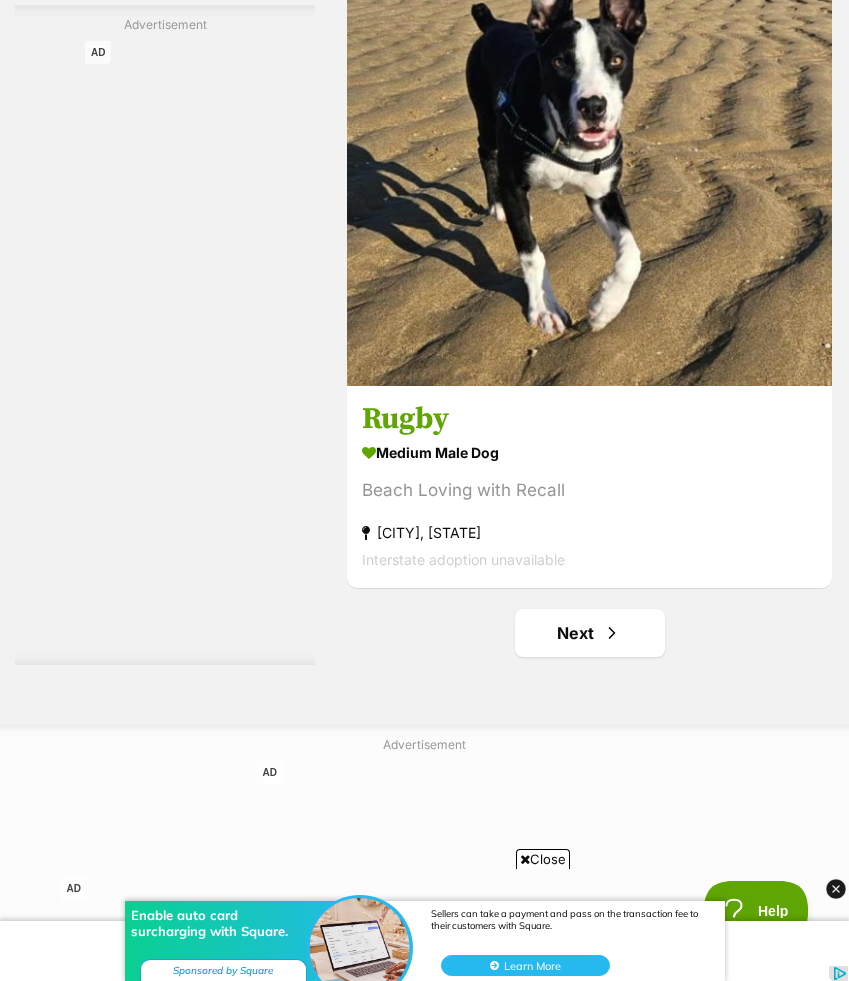 scroll, scrollTop: 15544, scrollLeft: 0, axis: vertical 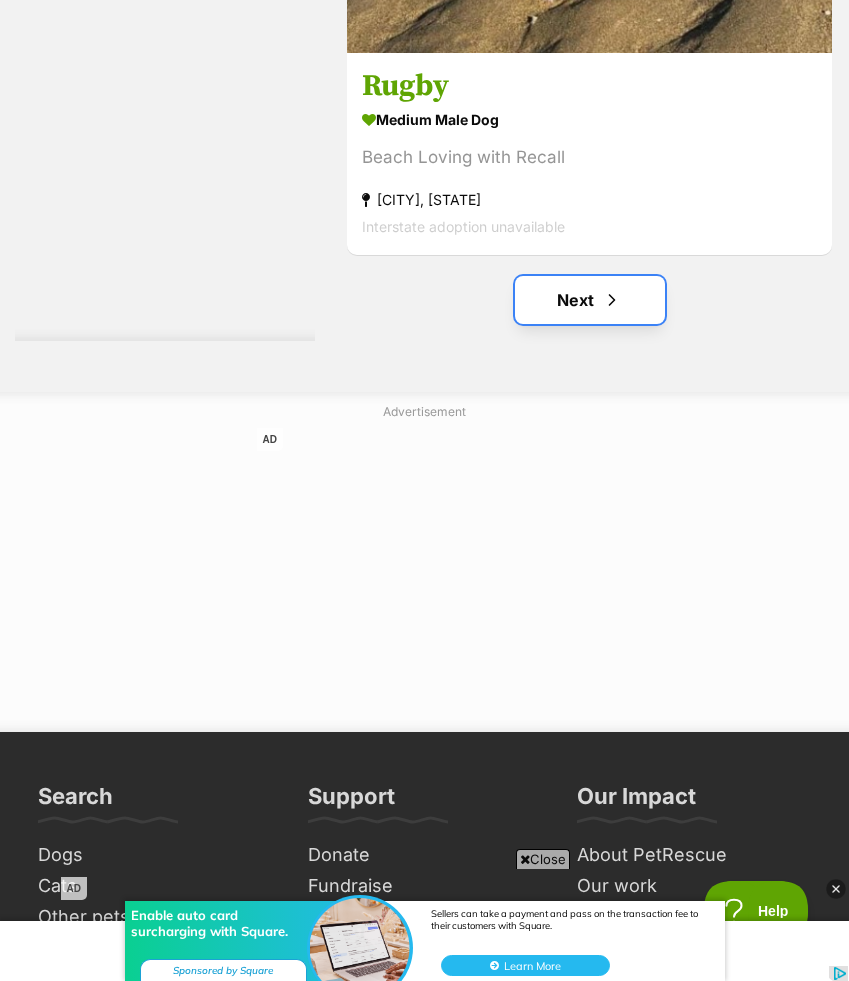 click on "Next" at bounding box center (590, 300) 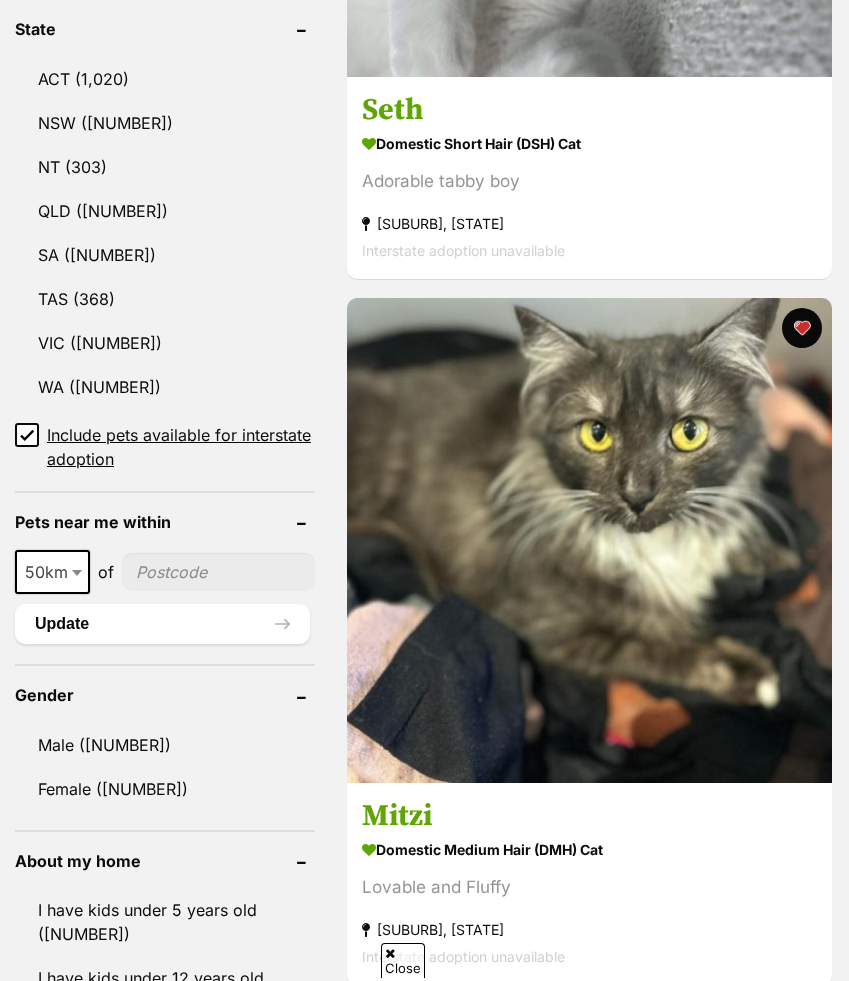 scroll, scrollTop: 0, scrollLeft: 0, axis: both 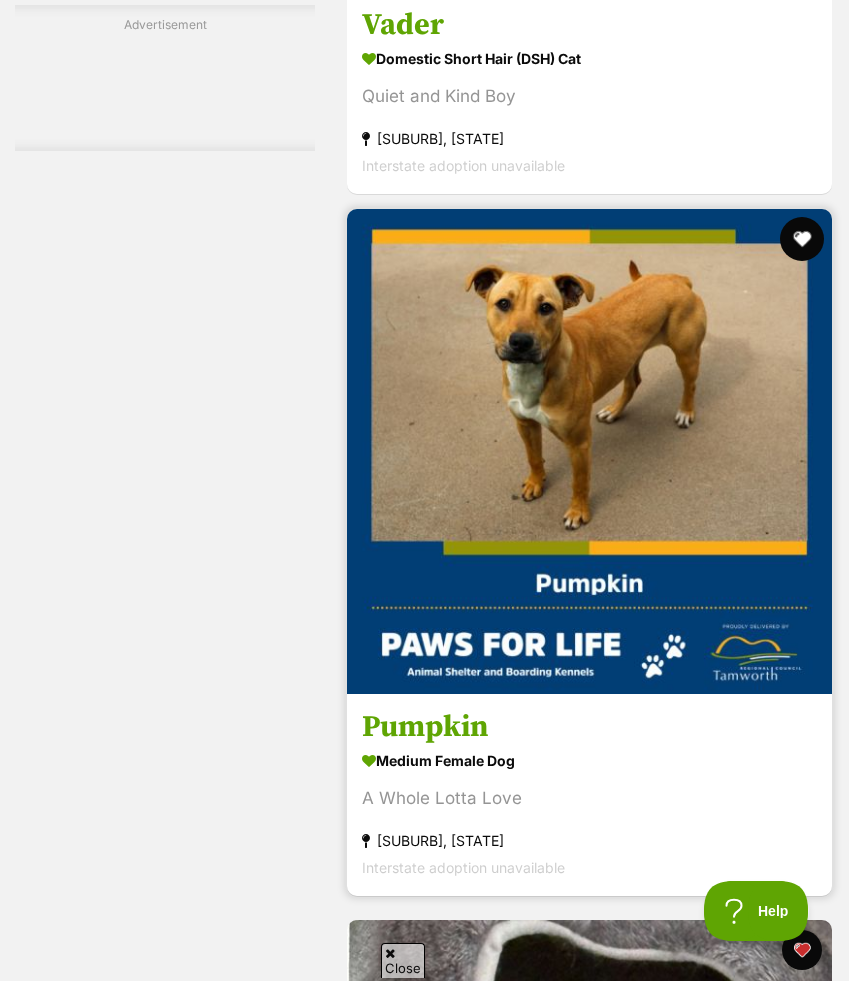 click at bounding box center [802, 239] 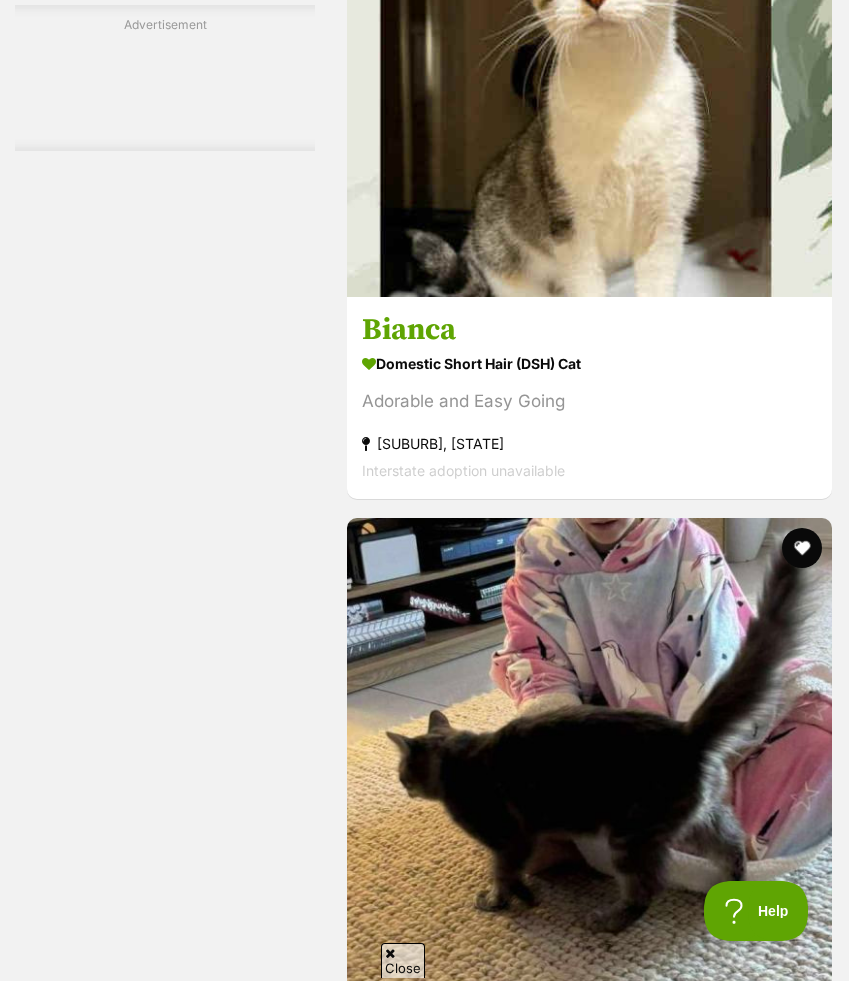 scroll, scrollTop: 5848, scrollLeft: 0, axis: vertical 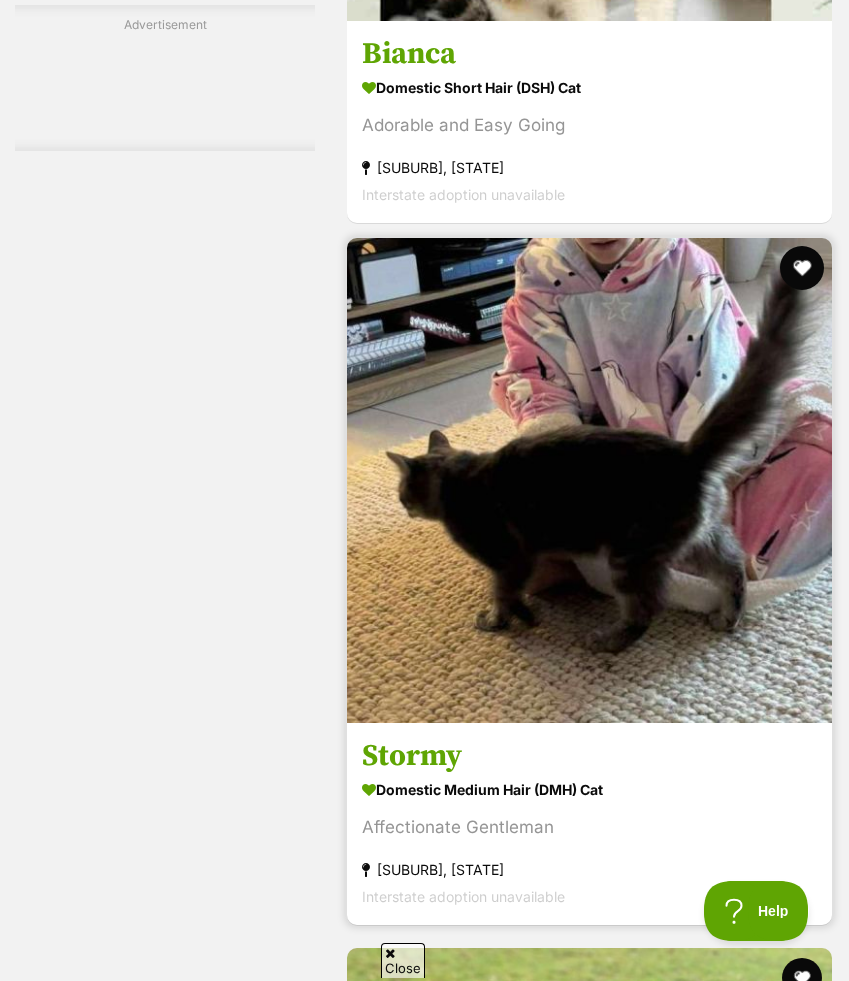 click at bounding box center [802, 268] 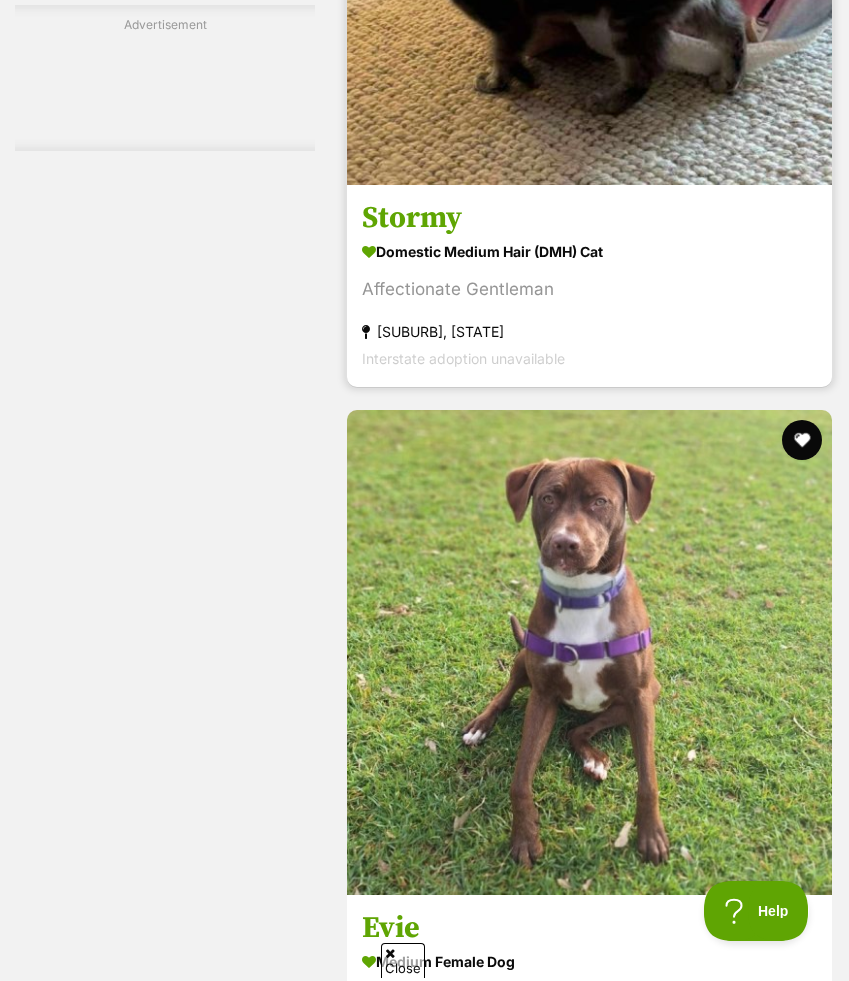 scroll, scrollTop: 6631, scrollLeft: 0, axis: vertical 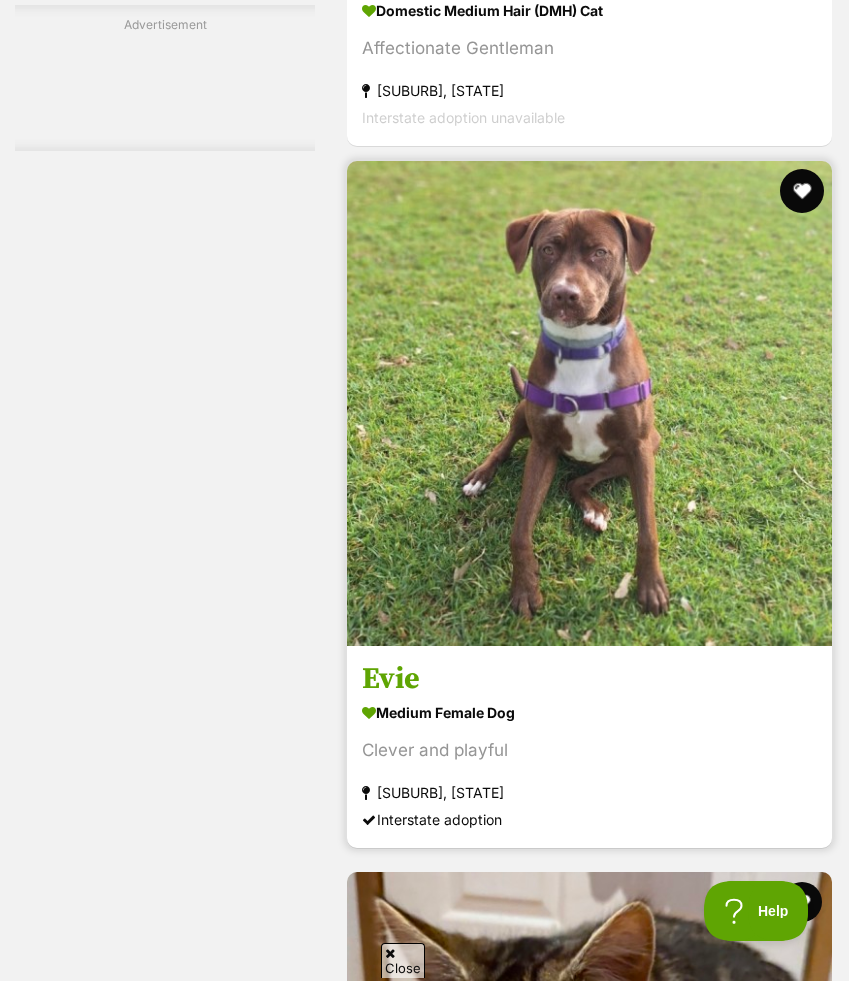 click at bounding box center [802, 191] 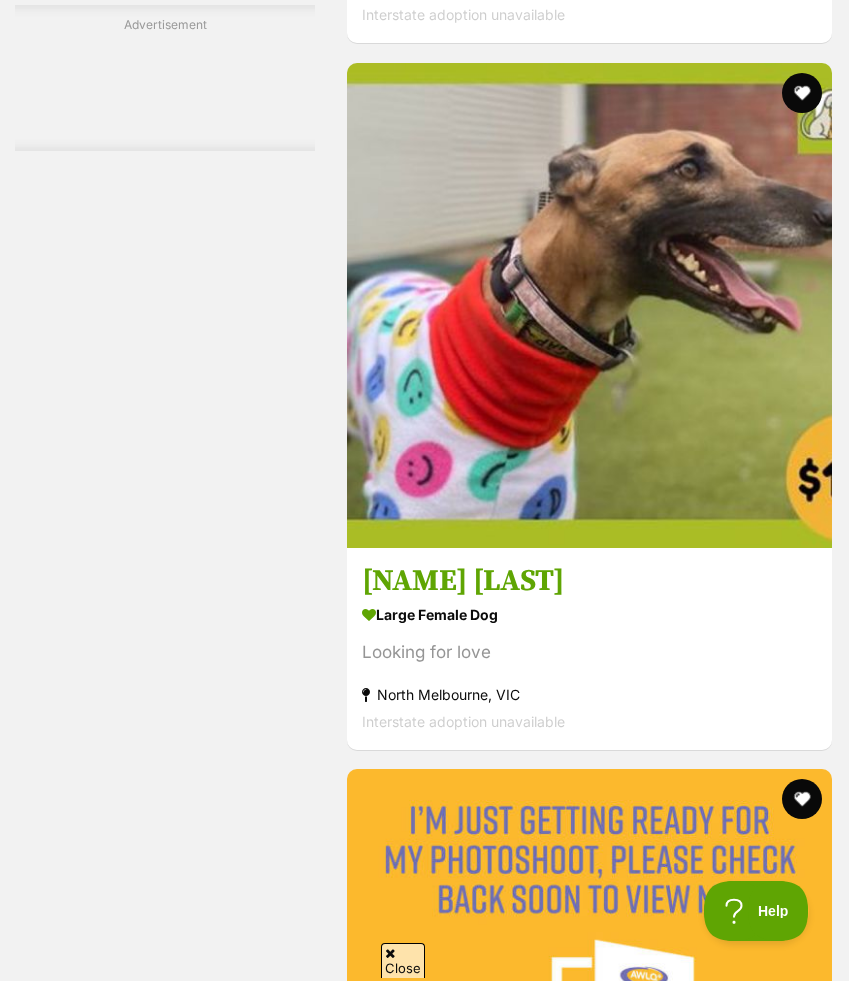 scroll, scrollTop: 10612, scrollLeft: 0, axis: vertical 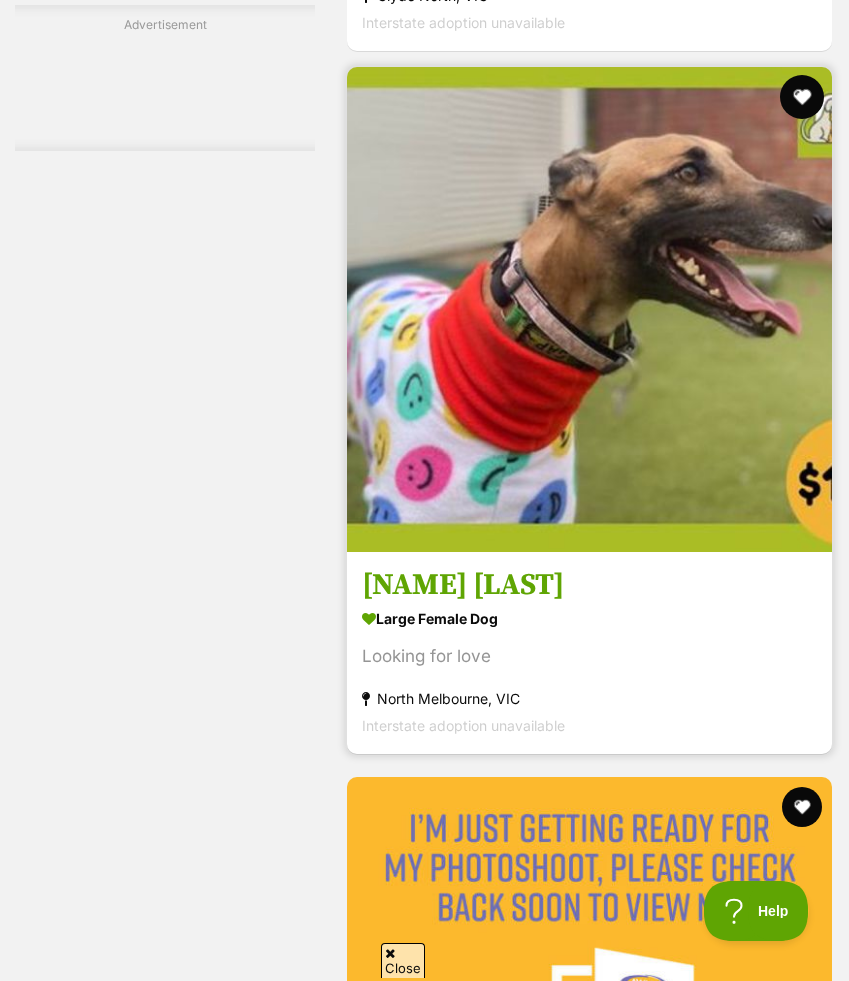 click at bounding box center [802, 97] 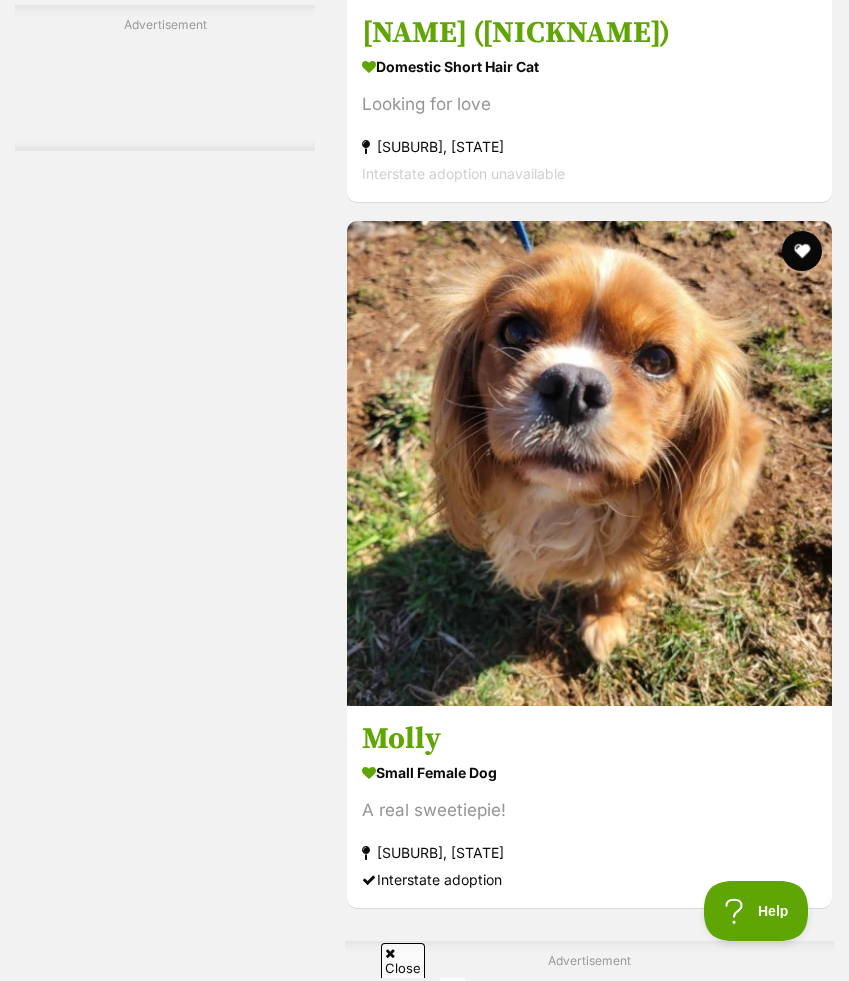scroll, scrollTop: 13292, scrollLeft: 0, axis: vertical 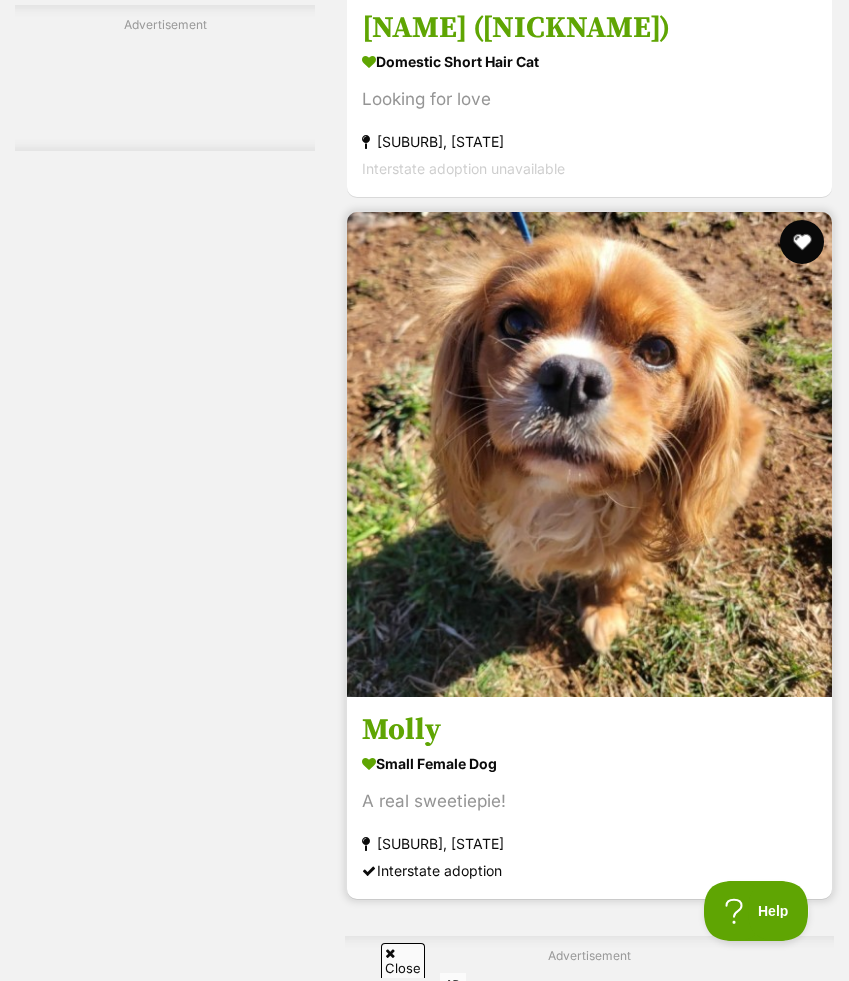 click at bounding box center [802, 242] 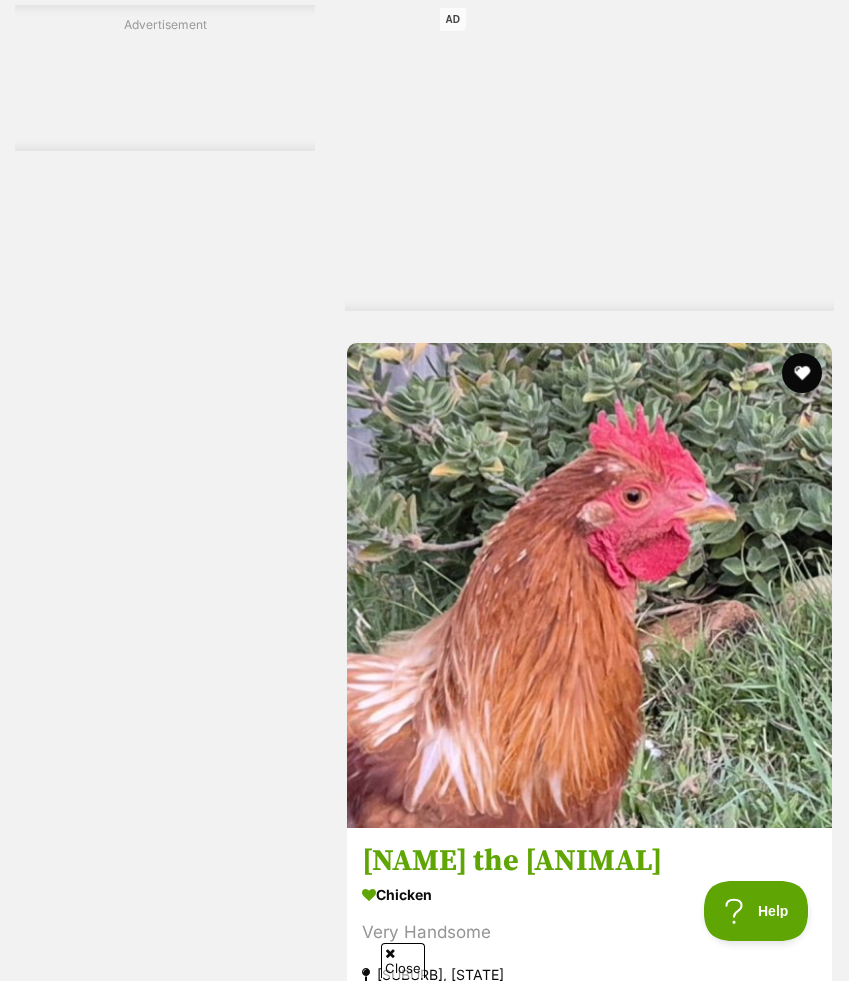 scroll, scrollTop: 14292, scrollLeft: 0, axis: vertical 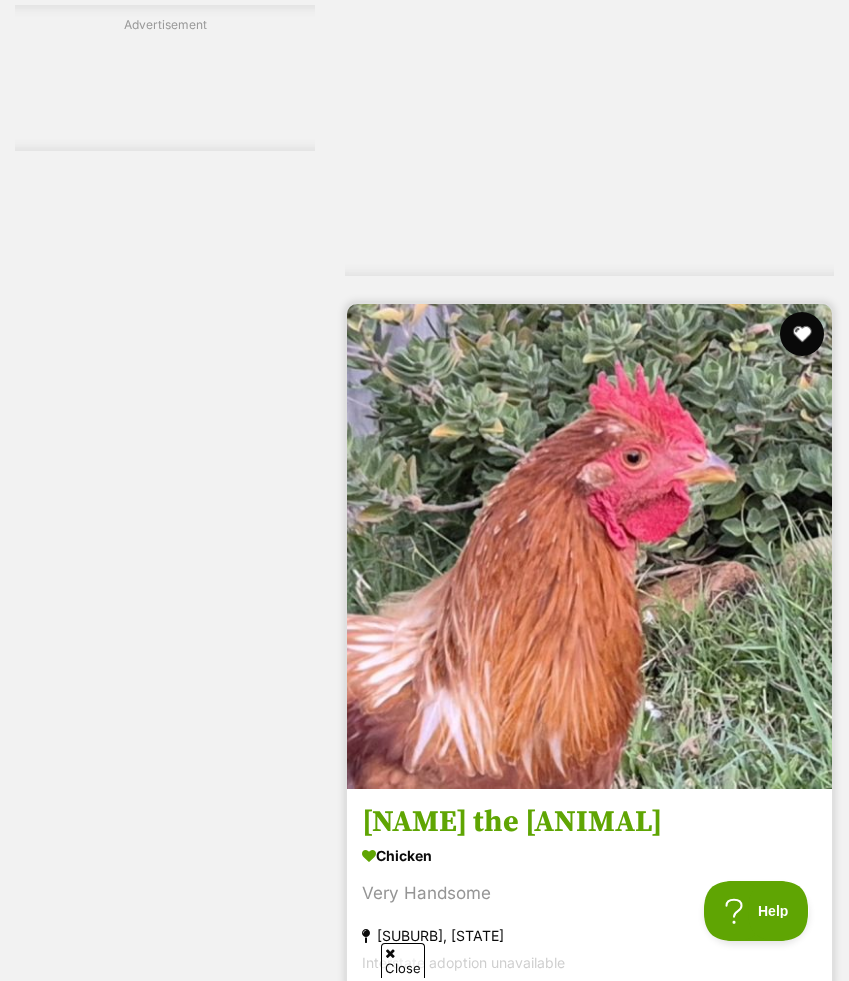 click at bounding box center [802, 334] 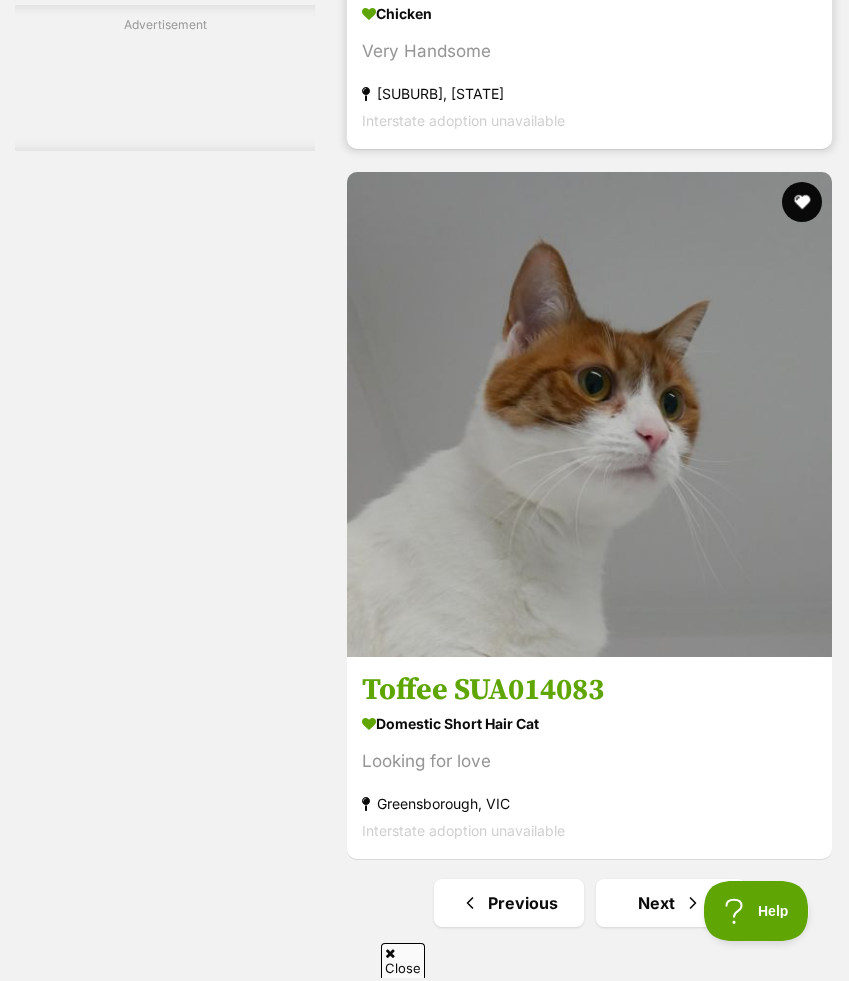 scroll, scrollTop: 15685, scrollLeft: 0, axis: vertical 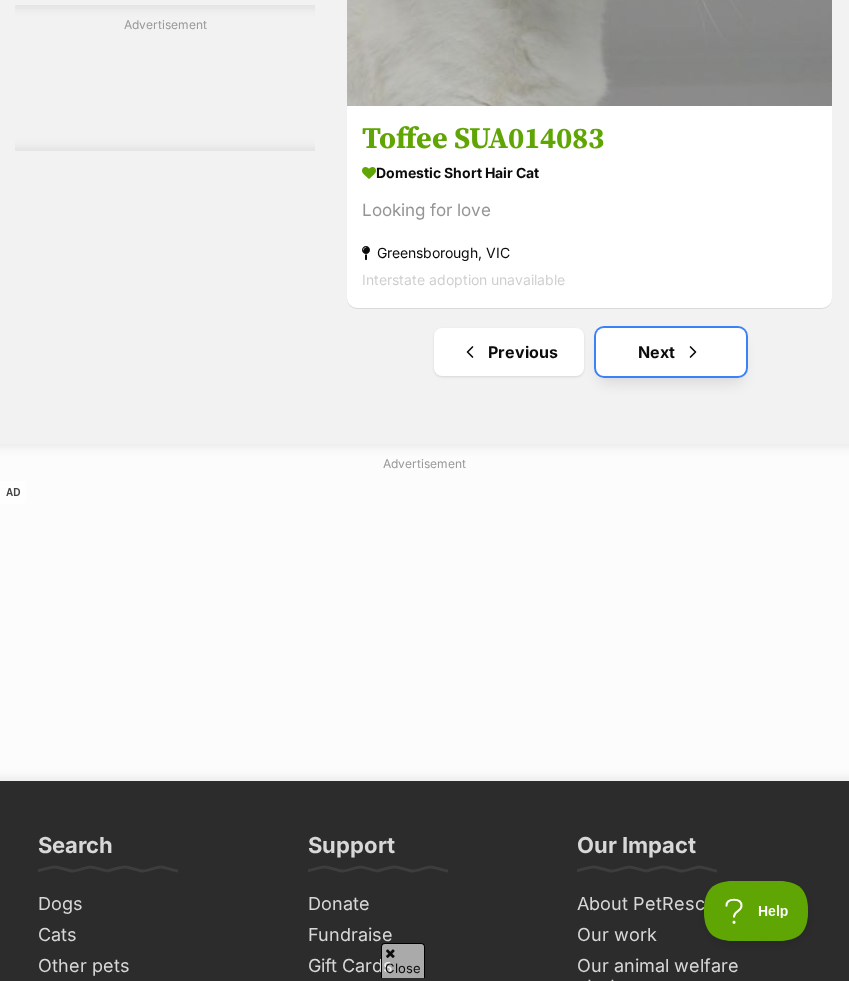 click on "Next" at bounding box center (671, 352) 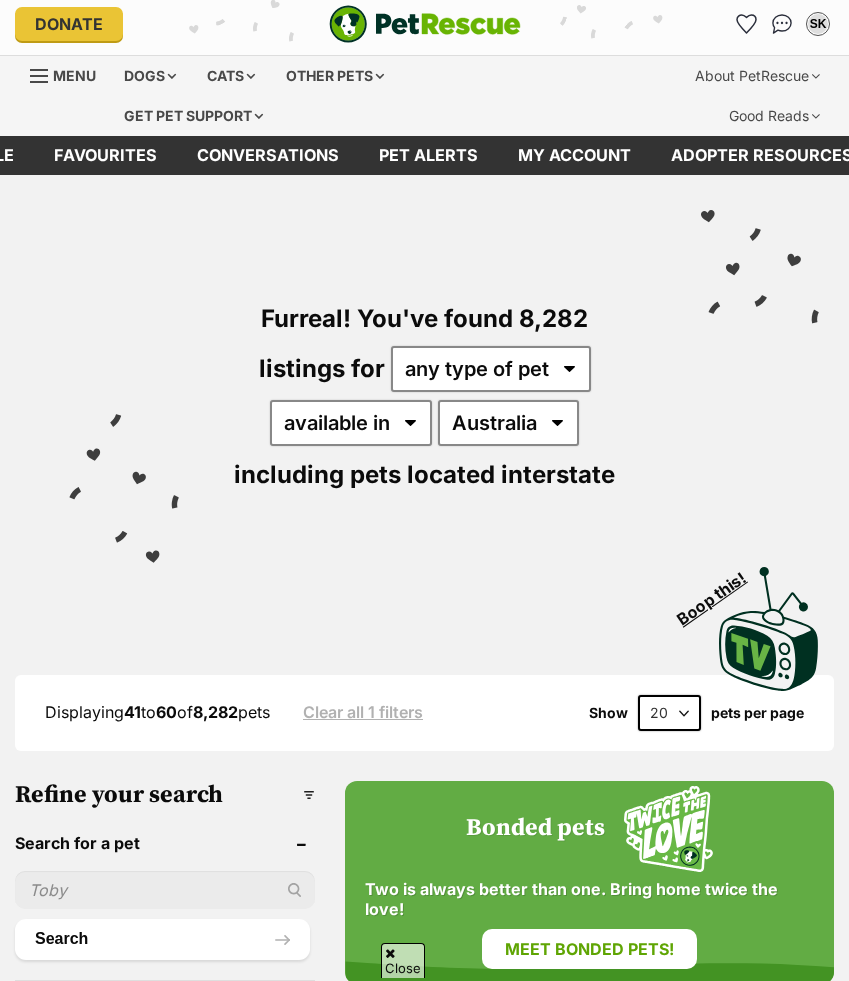 scroll, scrollTop: 774, scrollLeft: 0, axis: vertical 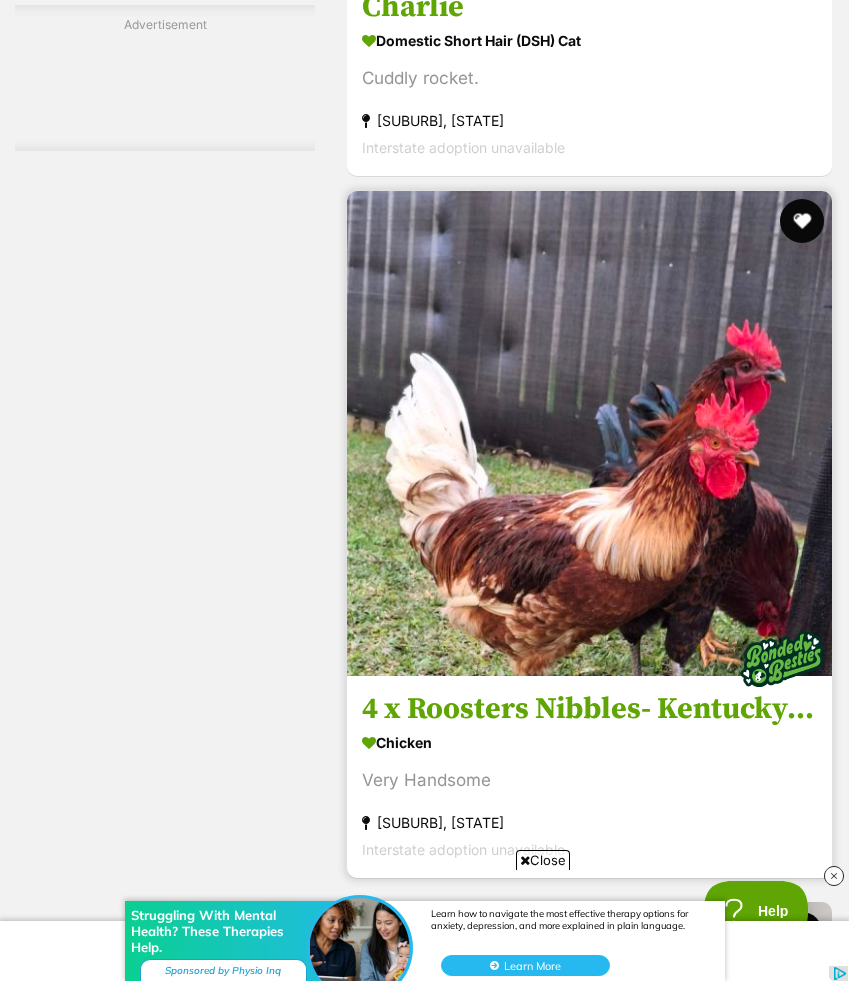 click at bounding box center (589, 435) 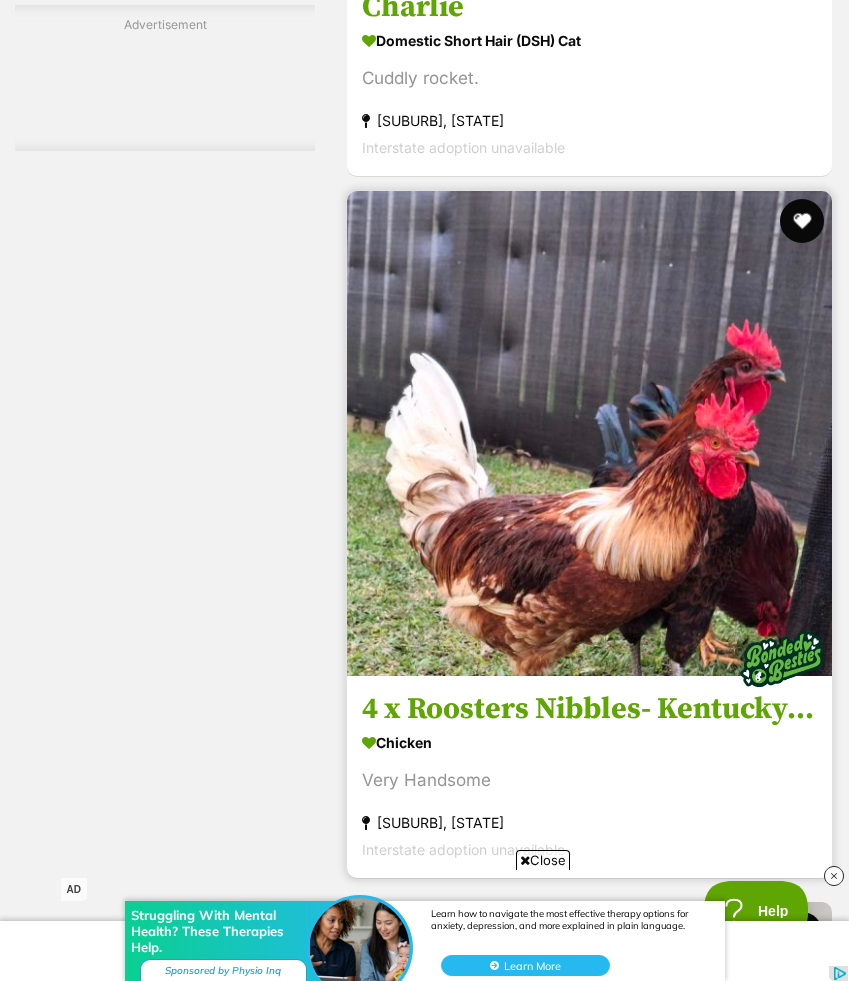 click at bounding box center [802, 221] 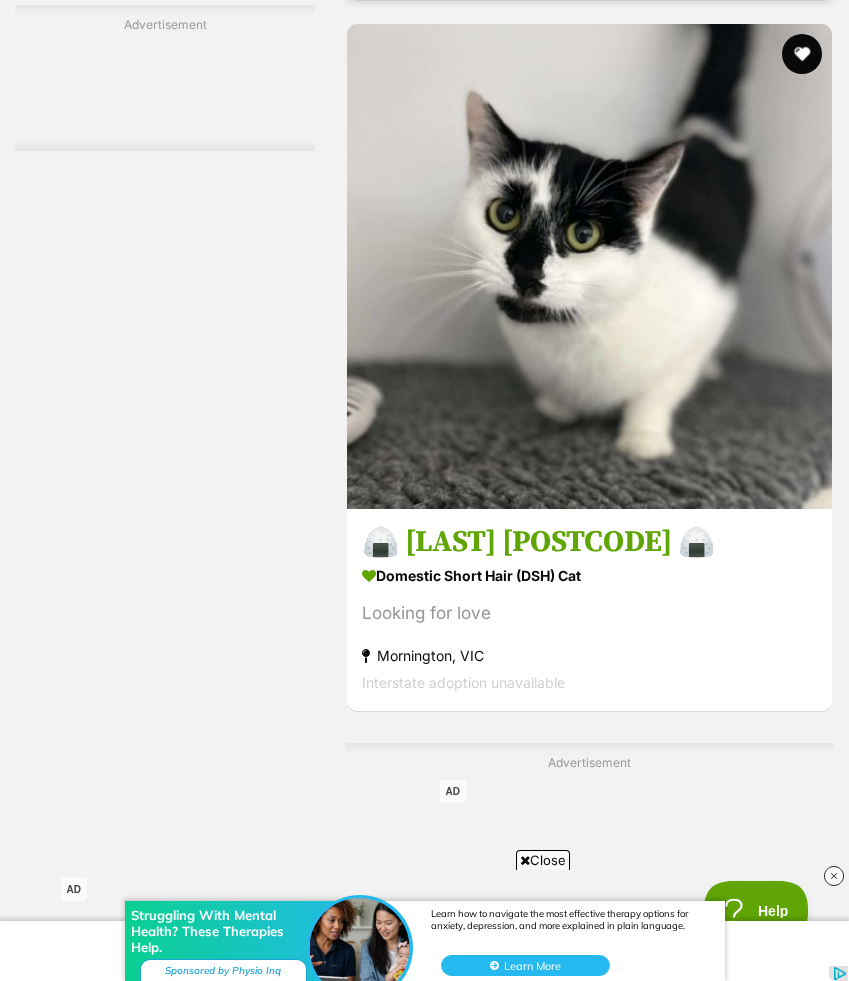 scroll, scrollTop: 4520, scrollLeft: 0, axis: vertical 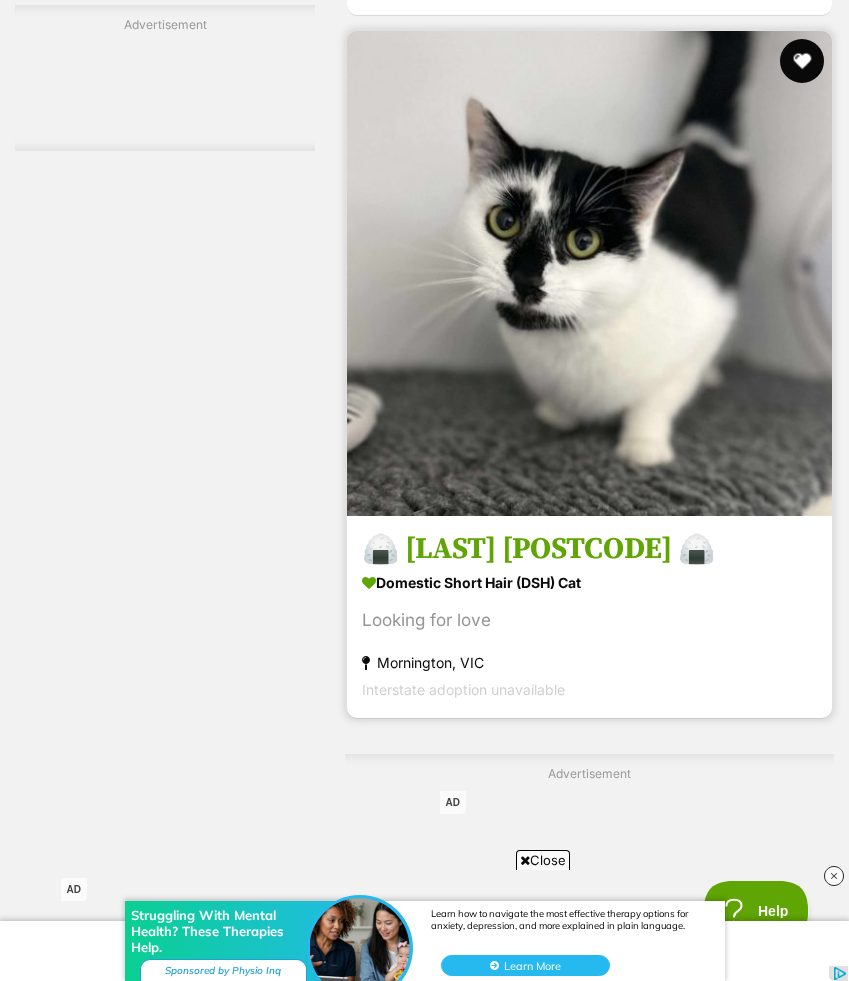 click at bounding box center (802, 61) 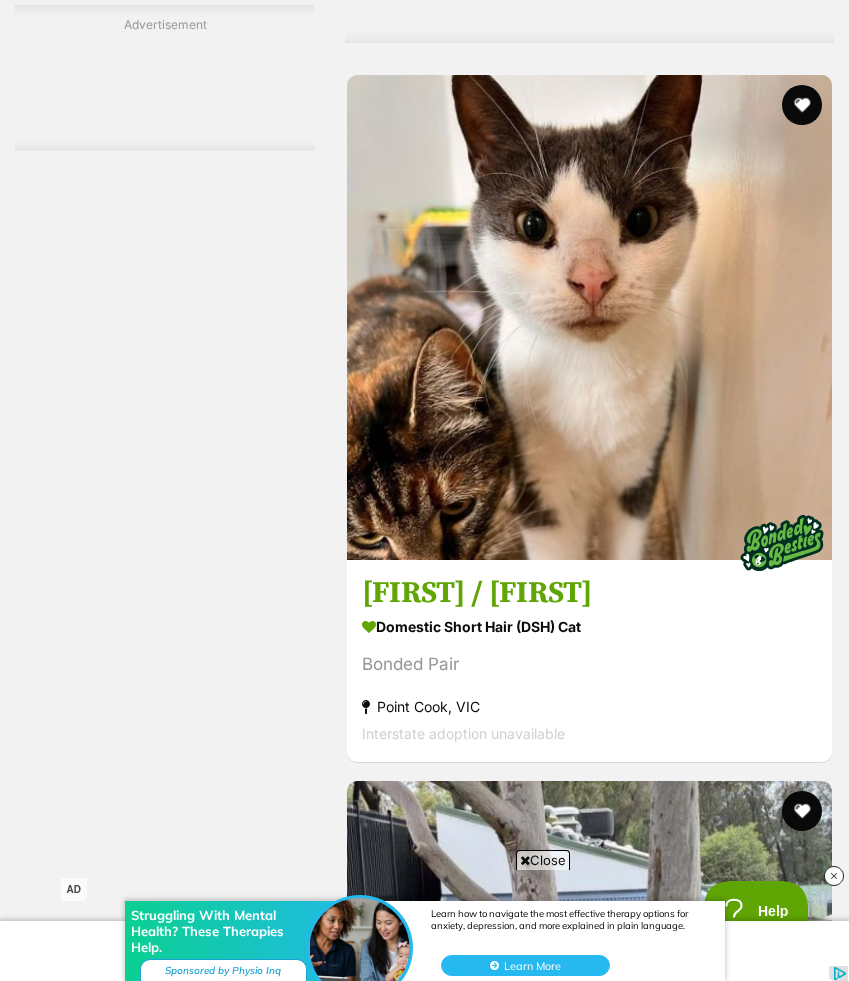 scroll, scrollTop: 5565, scrollLeft: 0, axis: vertical 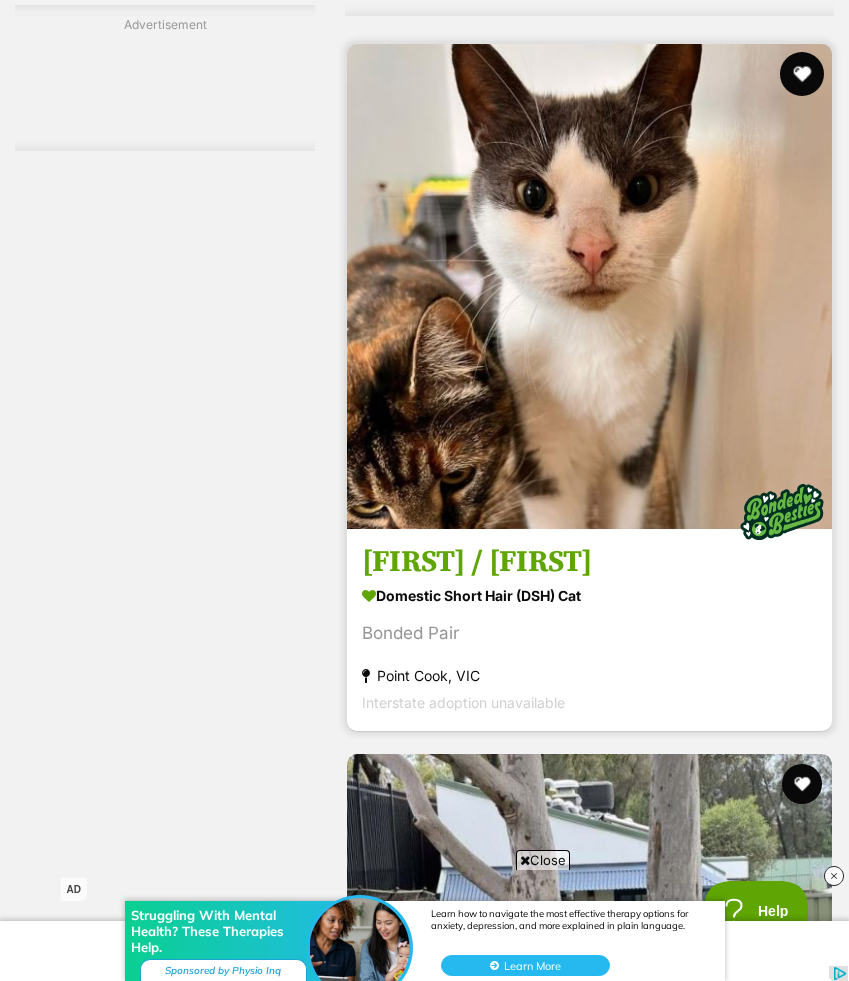 click at bounding box center (802, 74) 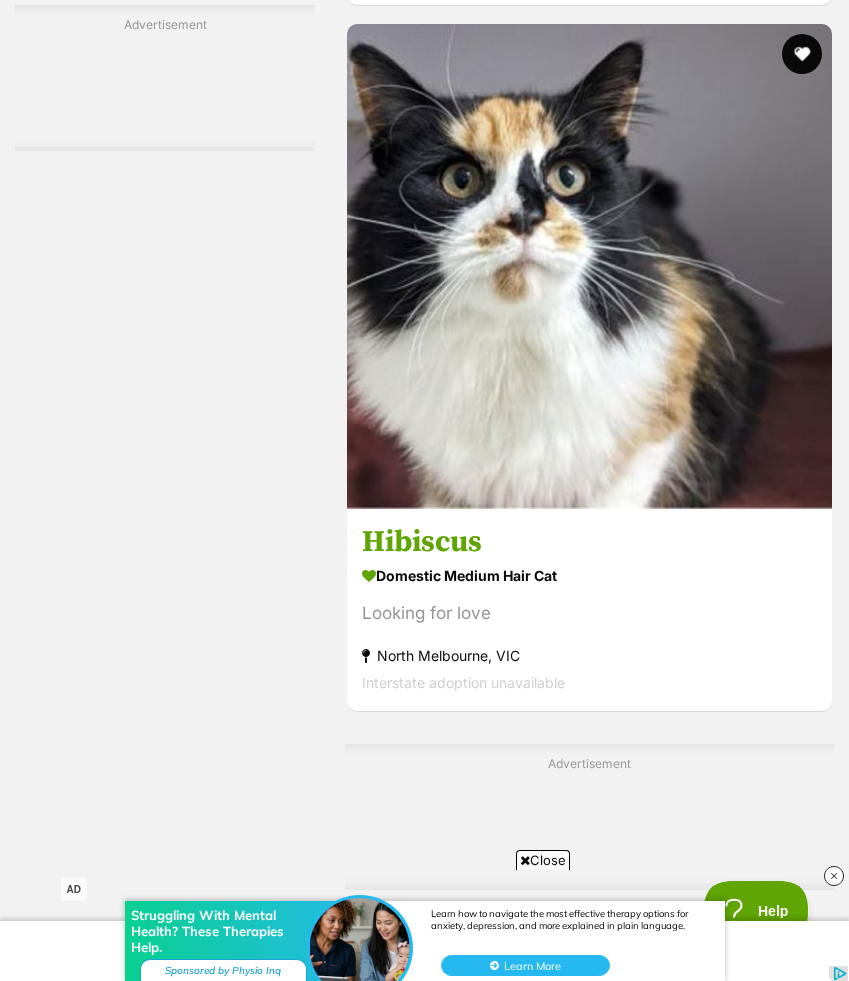 scroll, scrollTop: 13549, scrollLeft: 0, axis: vertical 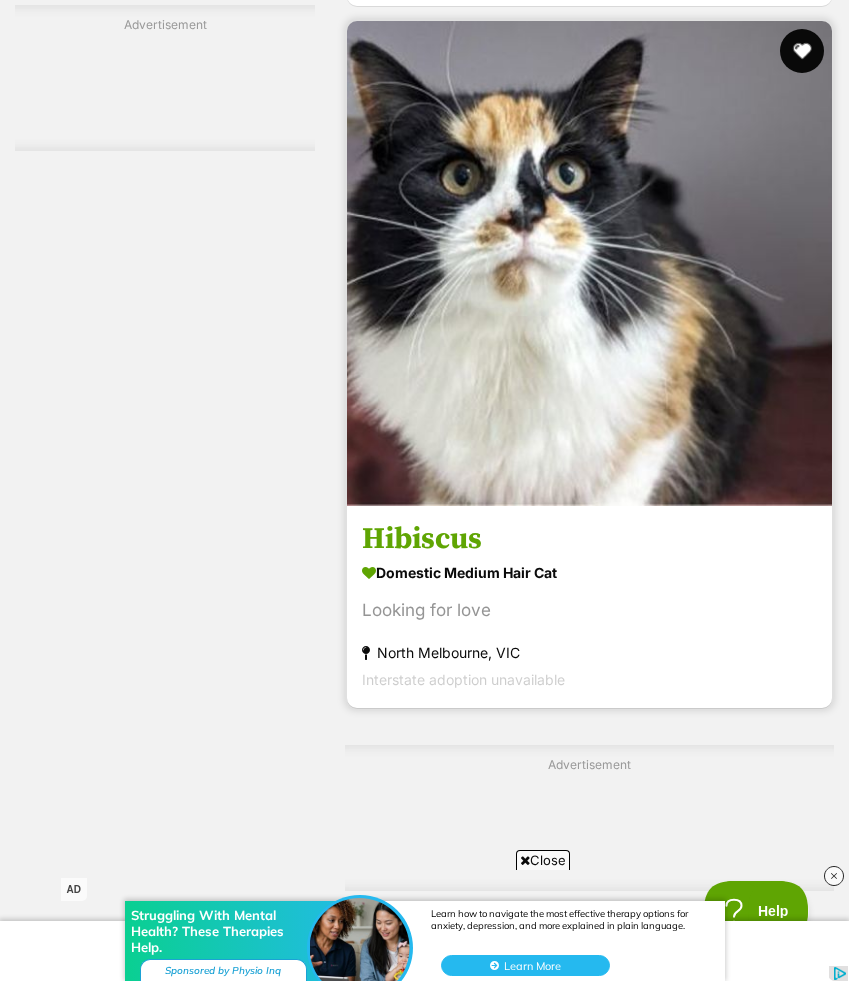 click at bounding box center [802, 51] 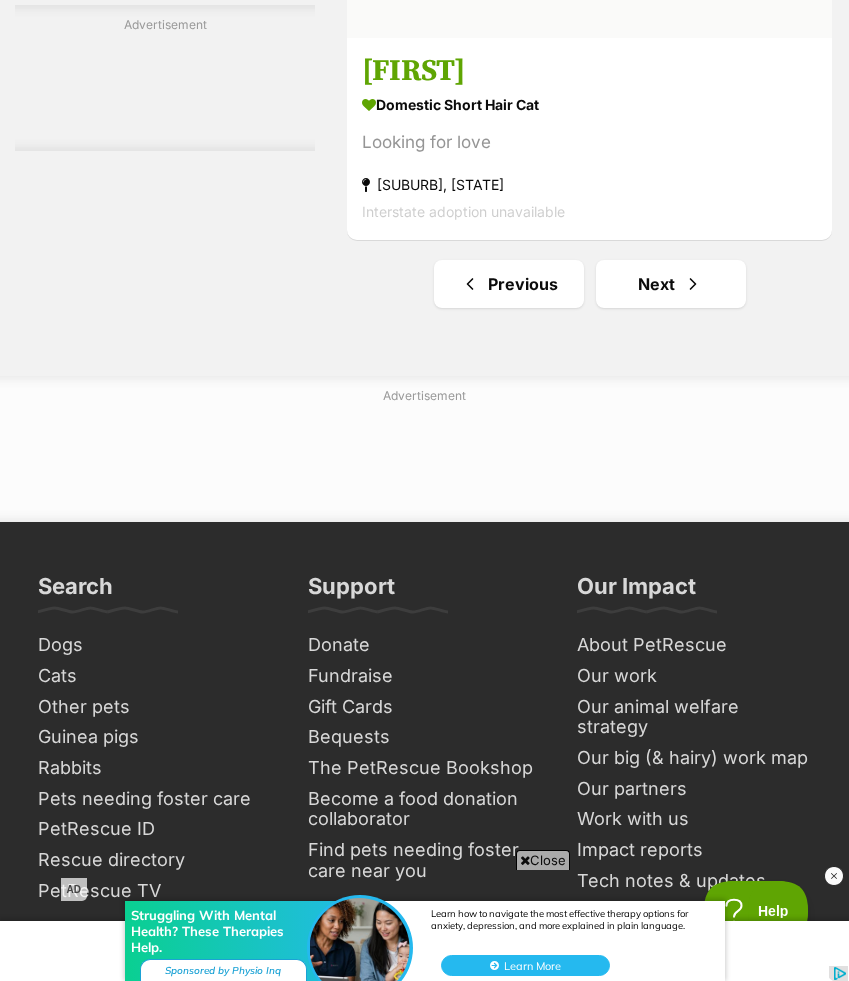 scroll, scrollTop: 15755, scrollLeft: 0, axis: vertical 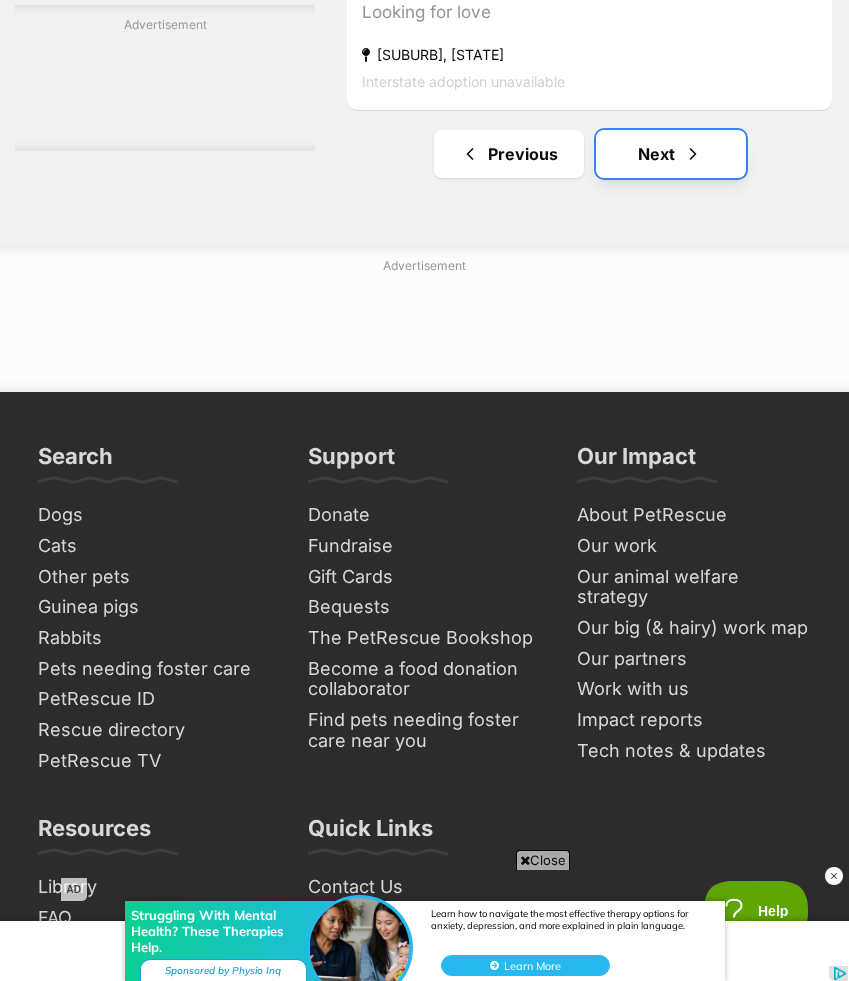 click on "Next" at bounding box center (671, 154) 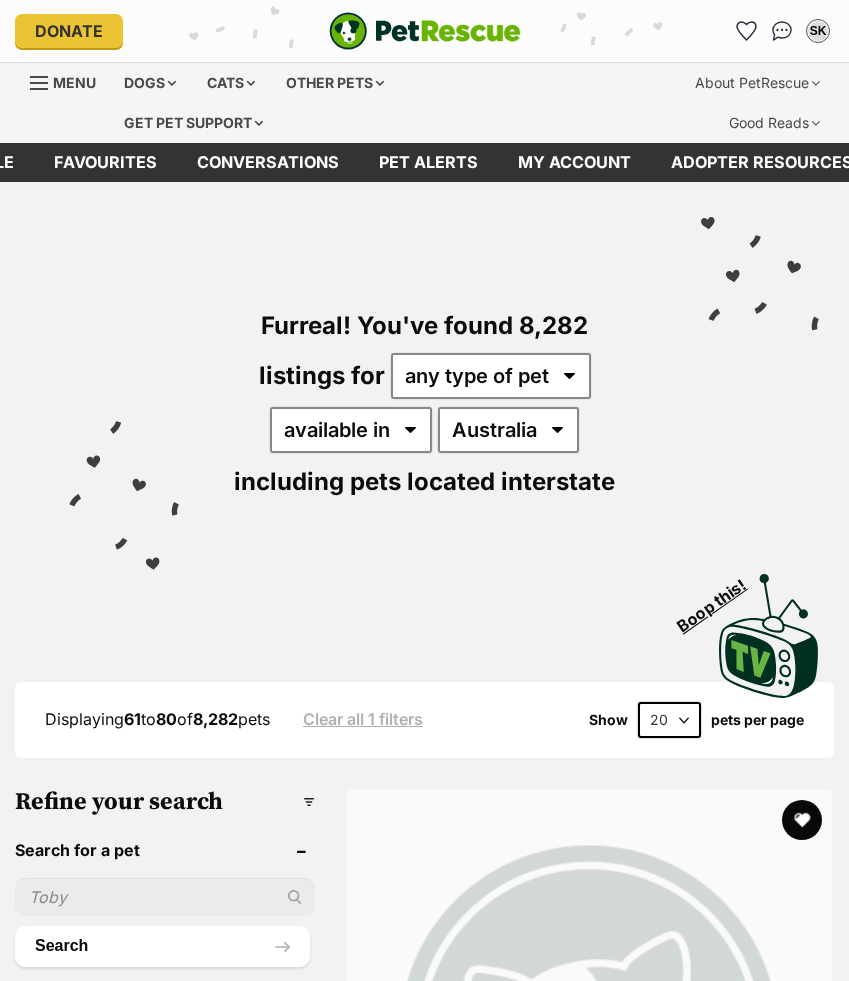 scroll, scrollTop: 0, scrollLeft: 0, axis: both 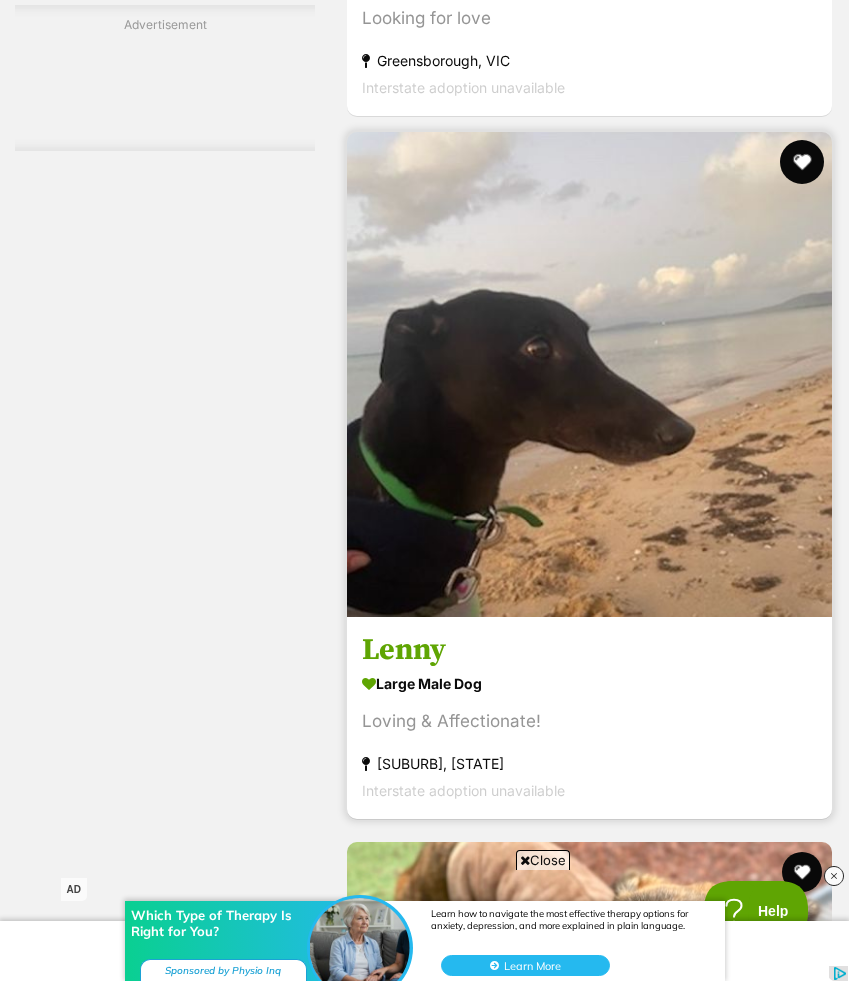 click at bounding box center (802, 162) 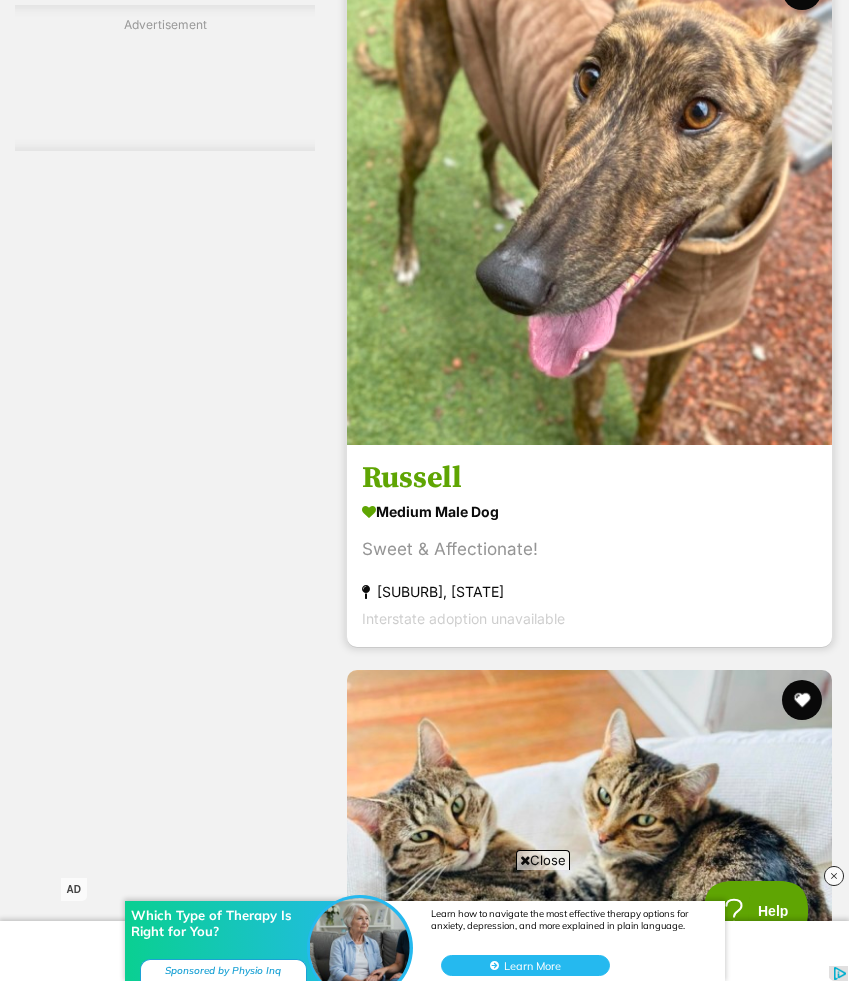 scroll, scrollTop: 7385, scrollLeft: 0, axis: vertical 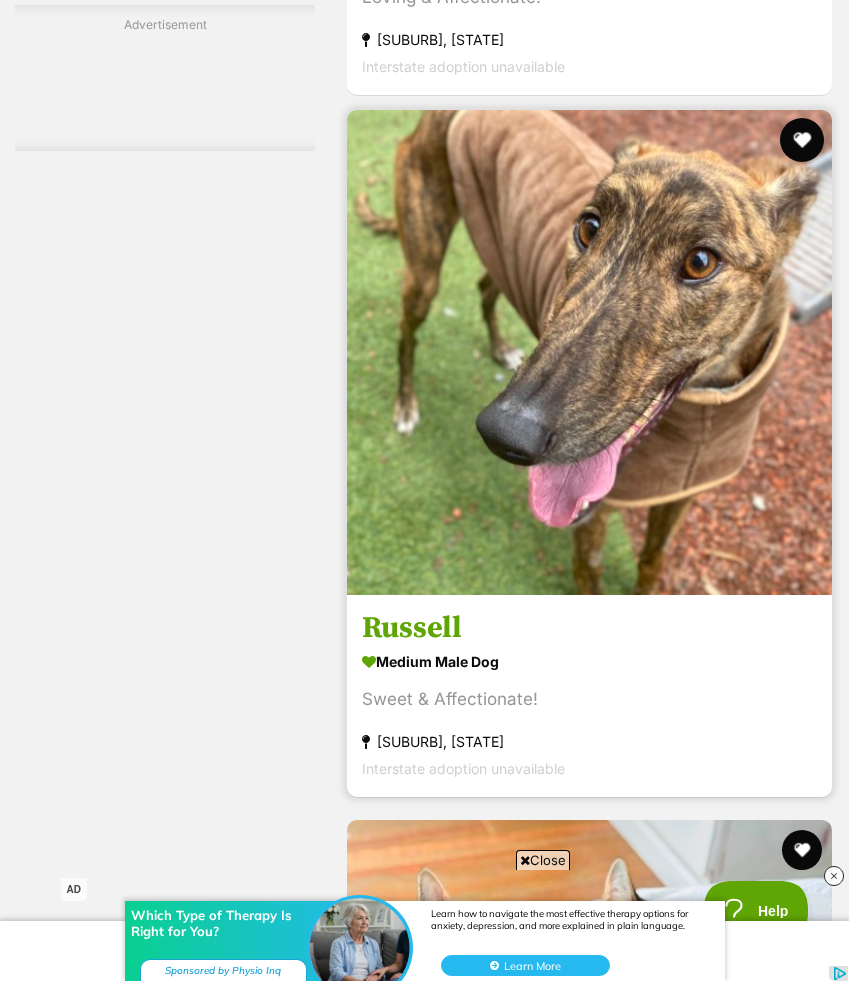 click at bounding box center [802, 140] 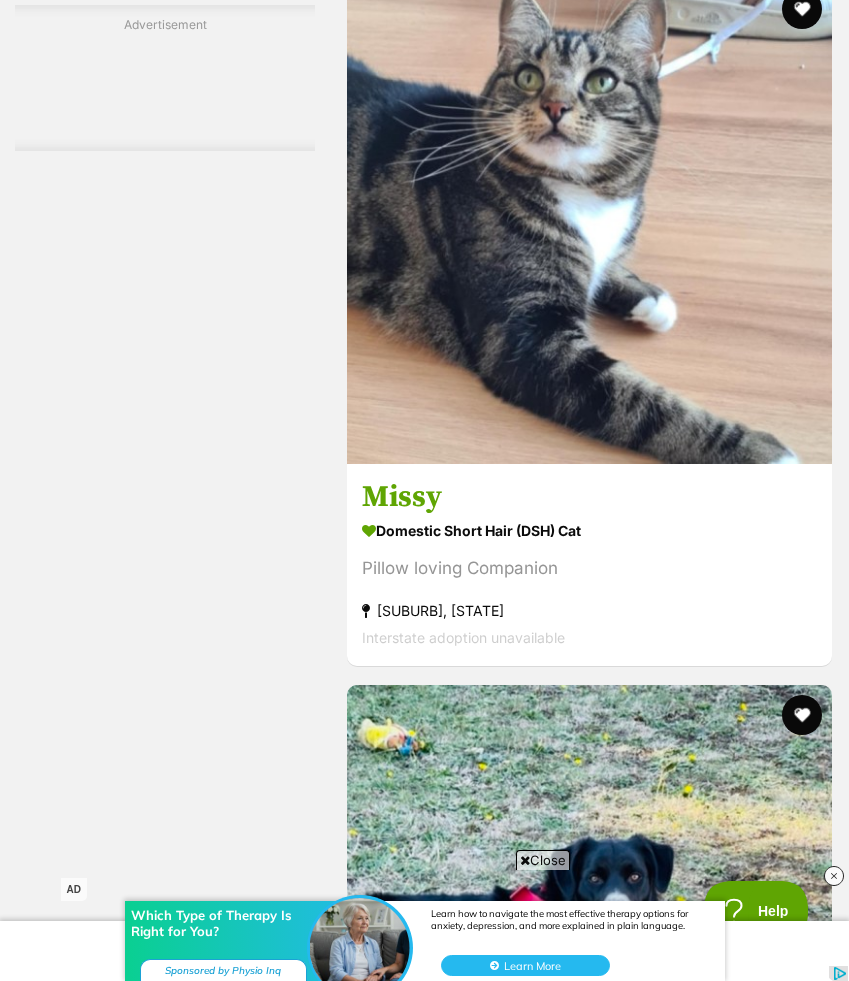 scroll, scrollTop: 9932, scrollLeft: 0, axis: vertical 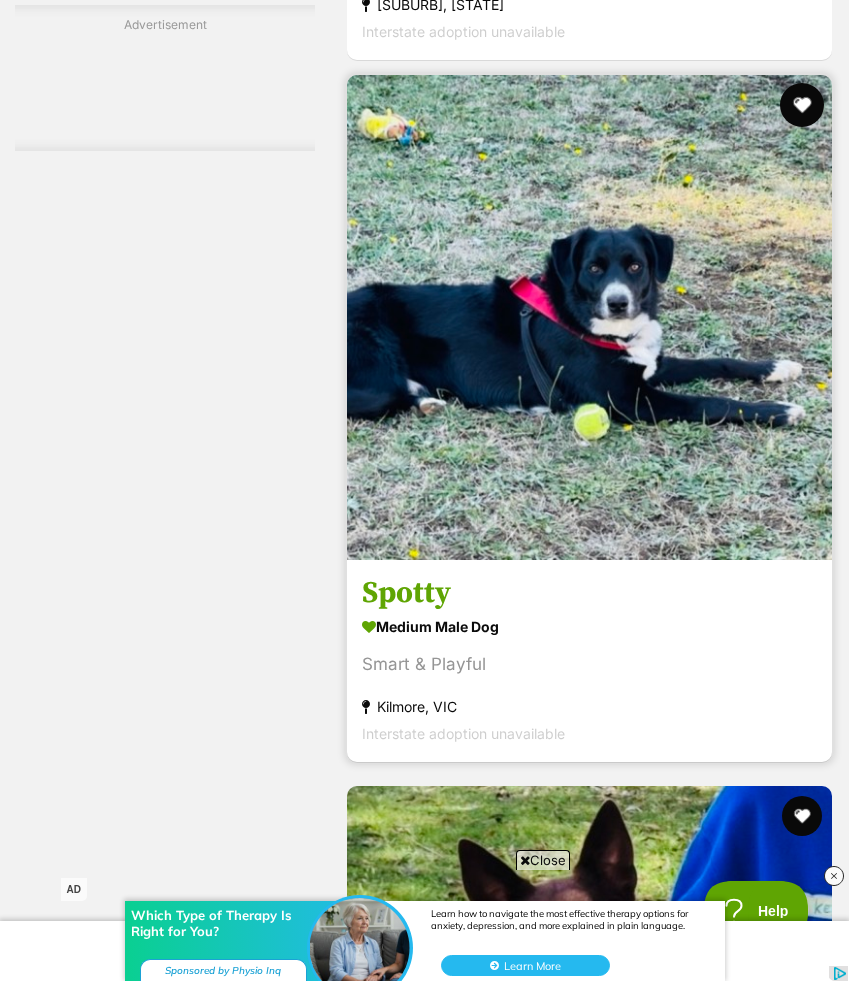 click at bounding box center (802, 105) 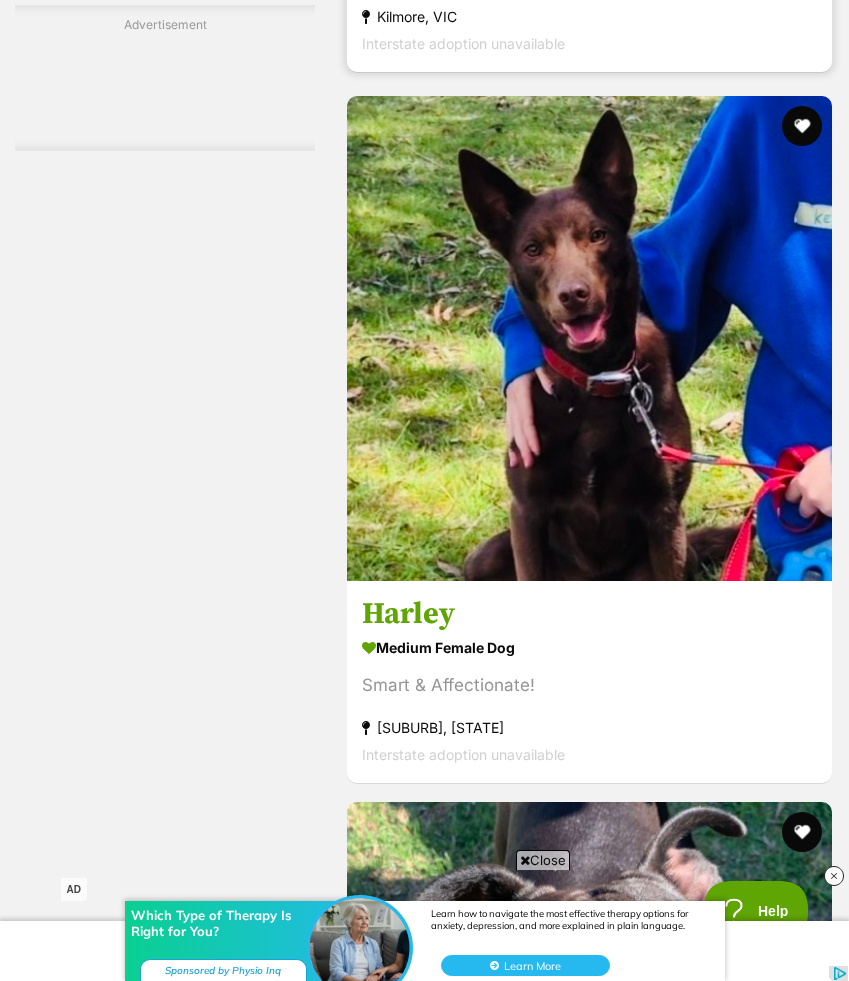 scroll, scrollTop: 11146, scrollLeft: 0, axis: vertical 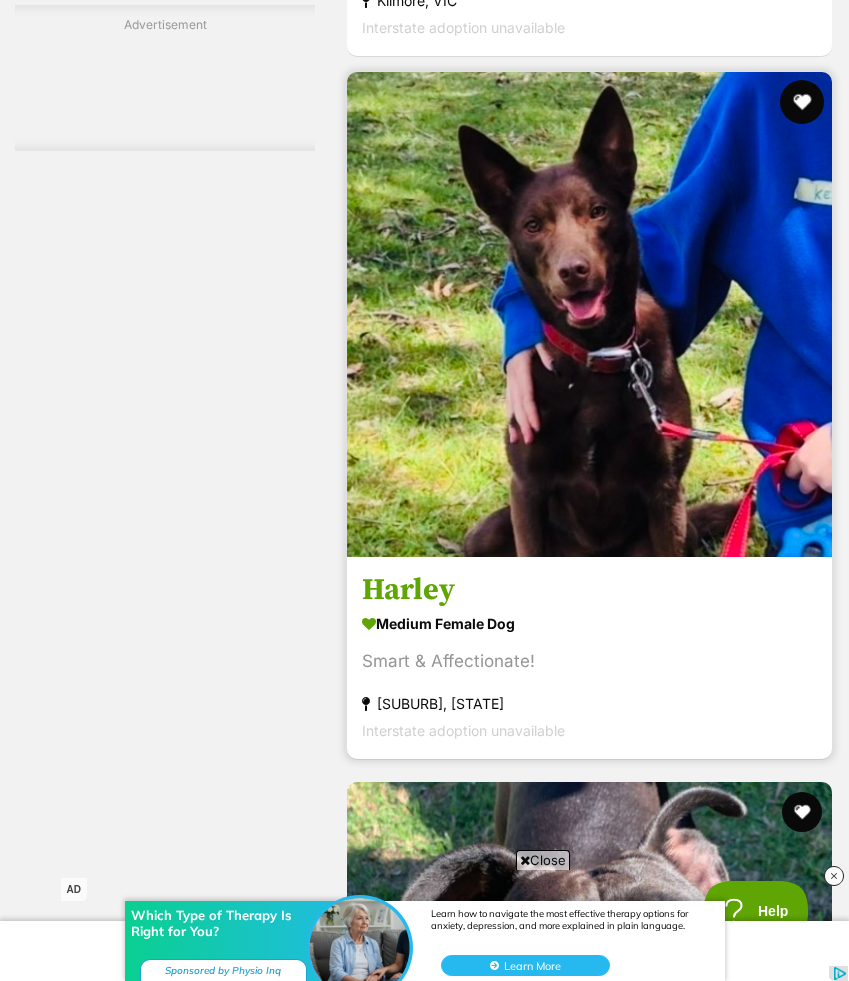 click at bounding box center (802, 102) 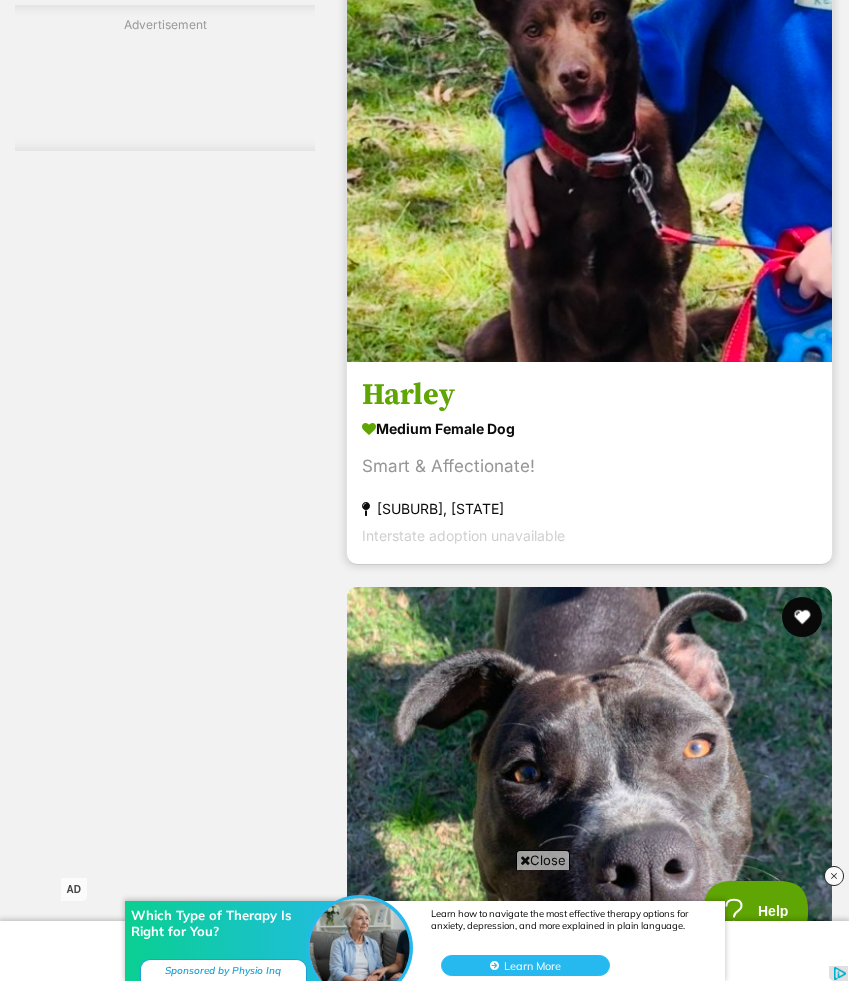 scroll, scrollTop: 11694, scrollLeft: 0, axis: vertical 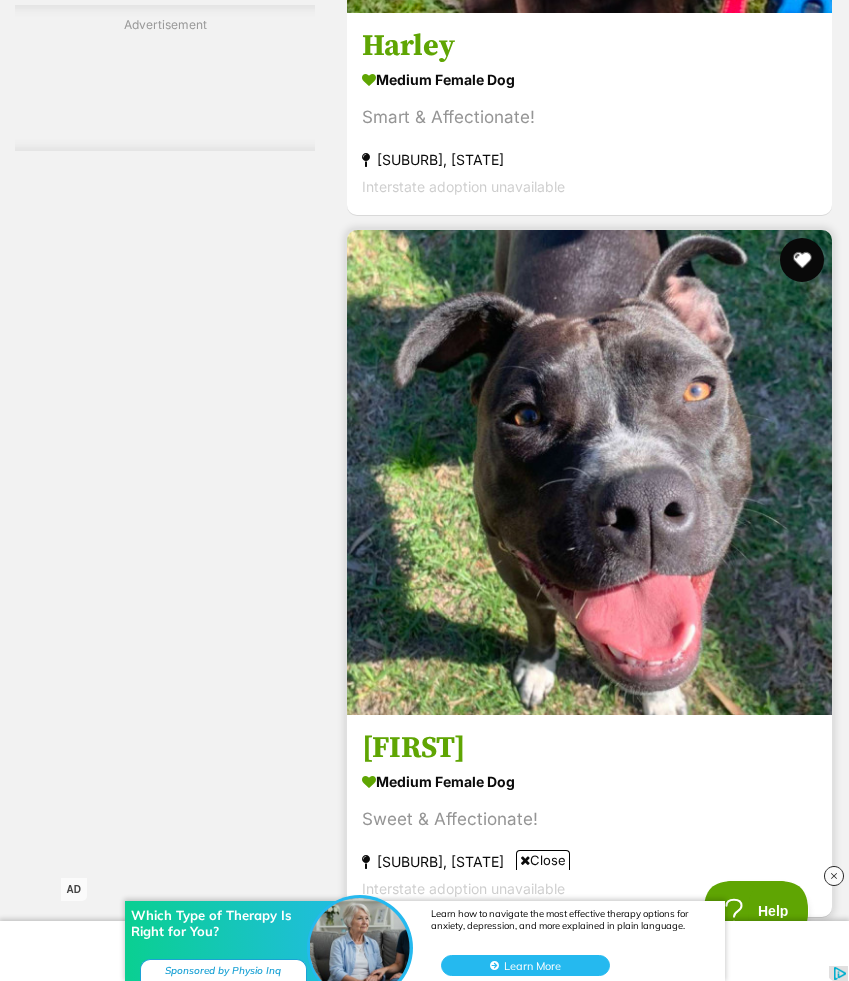 click at bounding box center (802, 260) 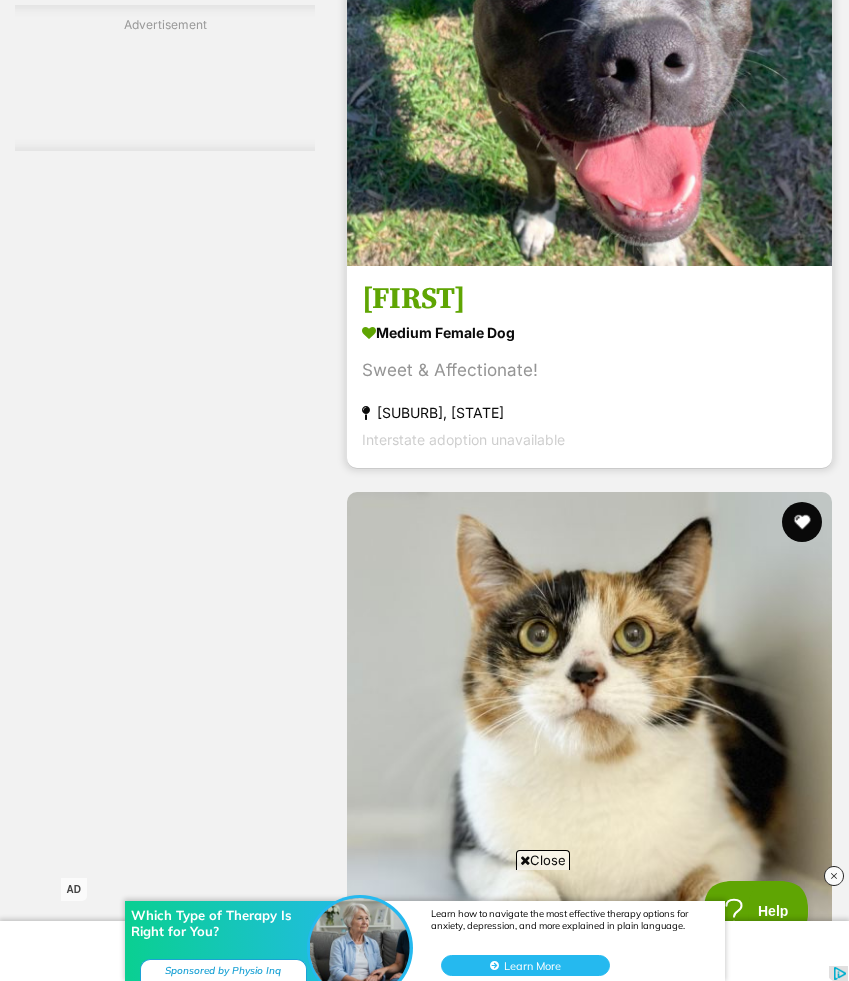 scroll, scrollTop: 12441, scrollLeft: 0, axis: vertical 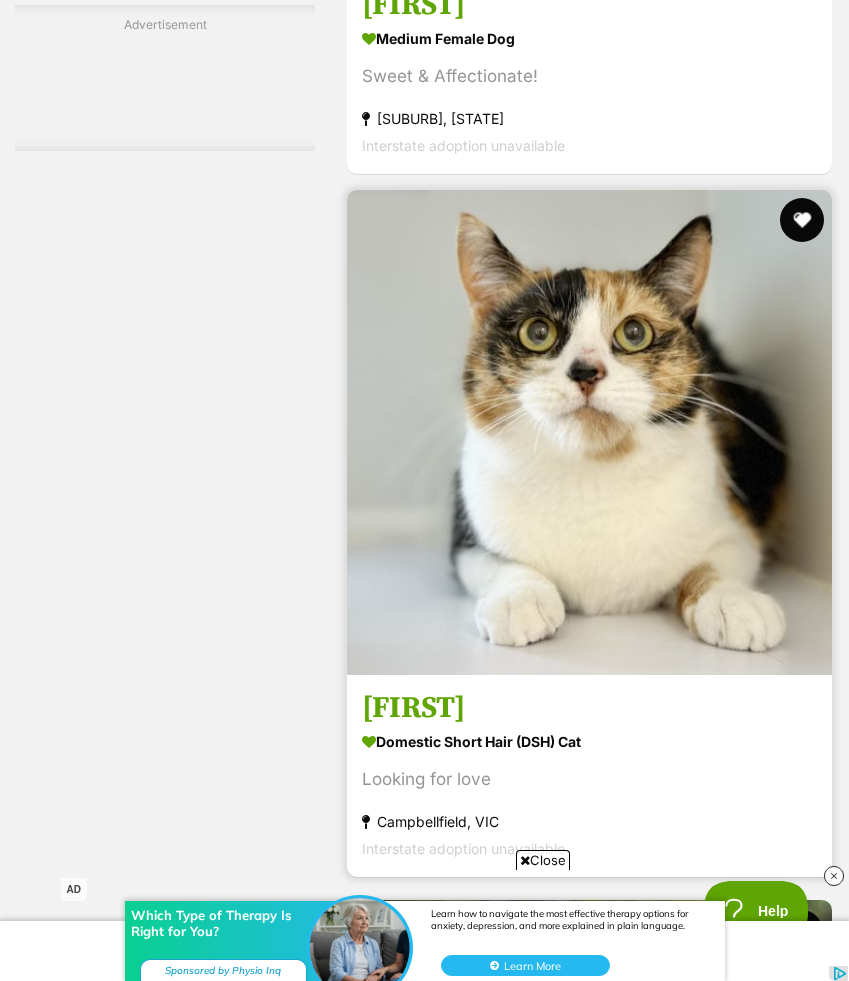 click at bounding box center [802, 220] 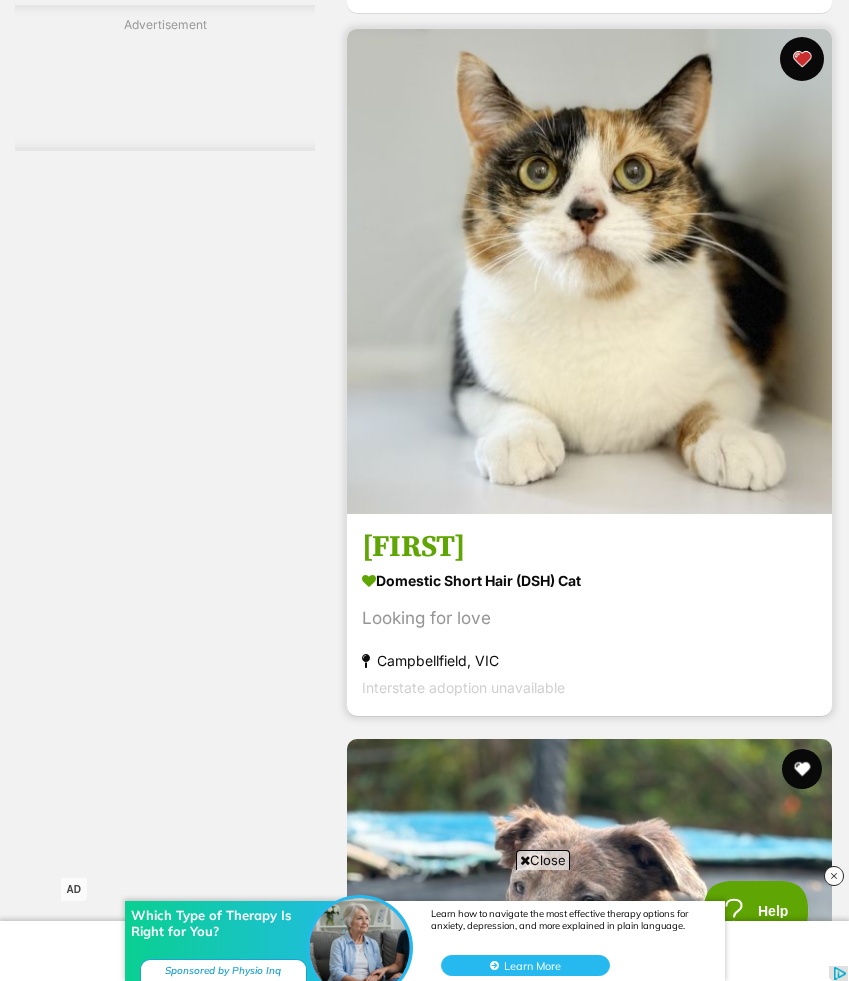 scroll, scrollTop: 12884, scrollLeft: 0, axis: vertical 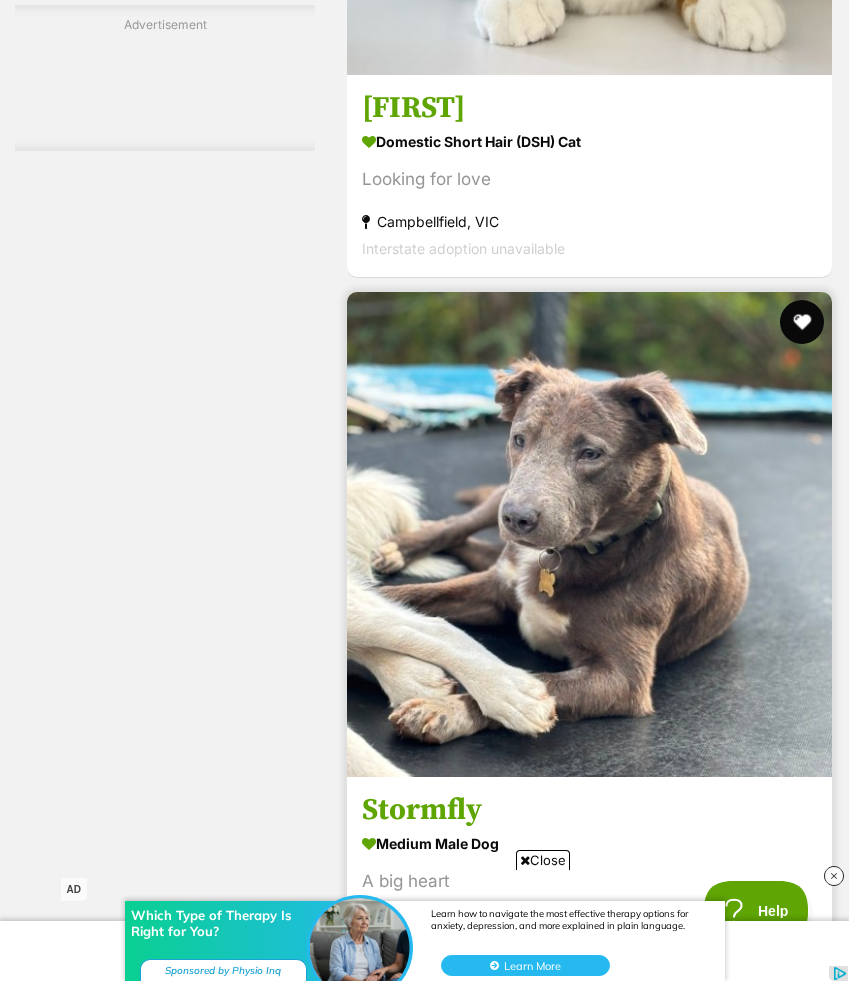 click at bounding box center [802, 322] 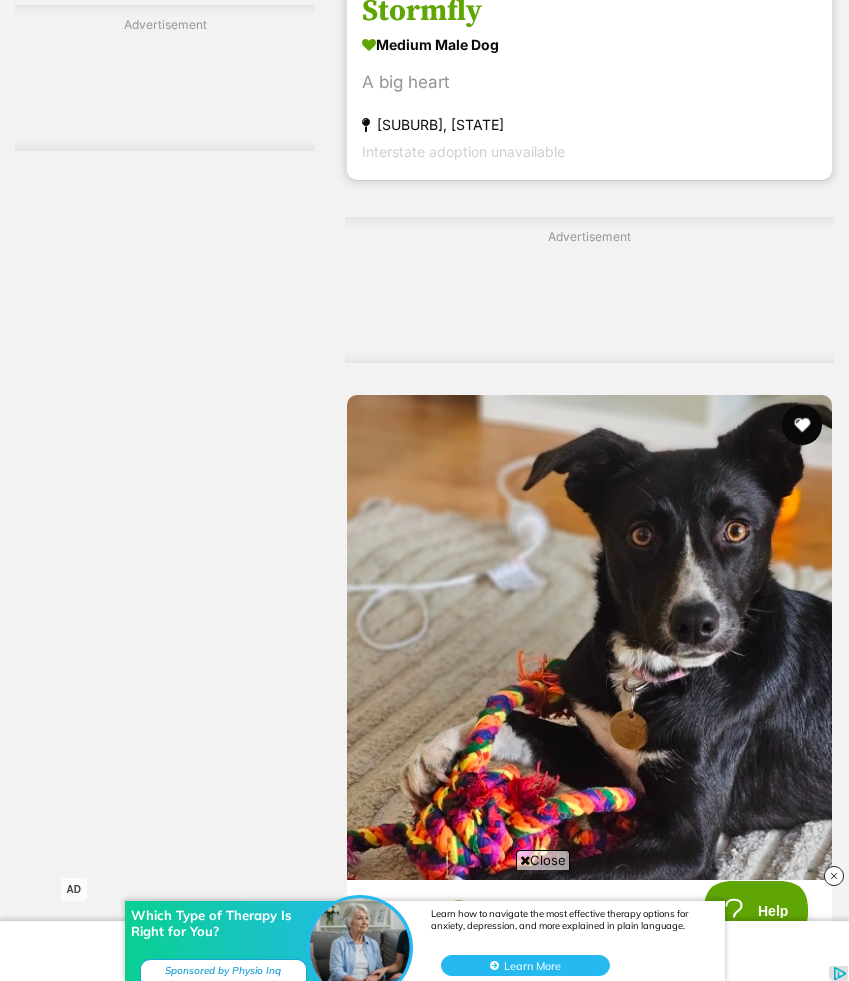 scroll, scrollTop: 13702, scrollLeft: 0, axis: vertical 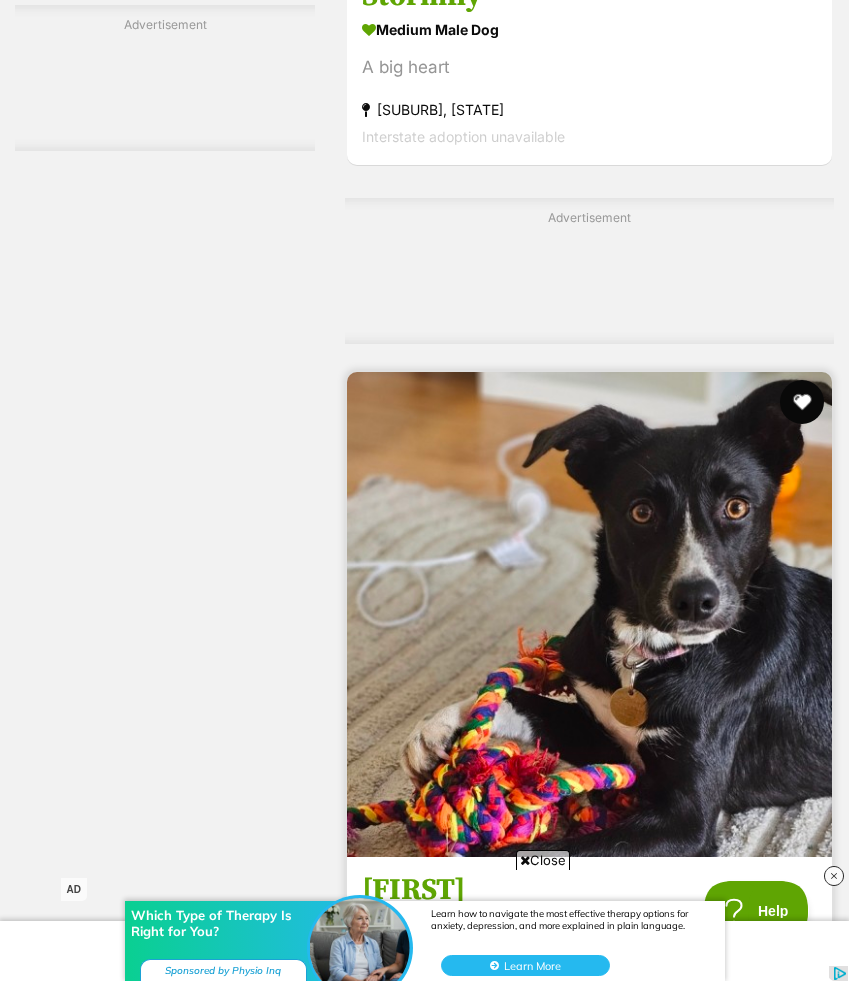 click at bounding box center (802, 402) 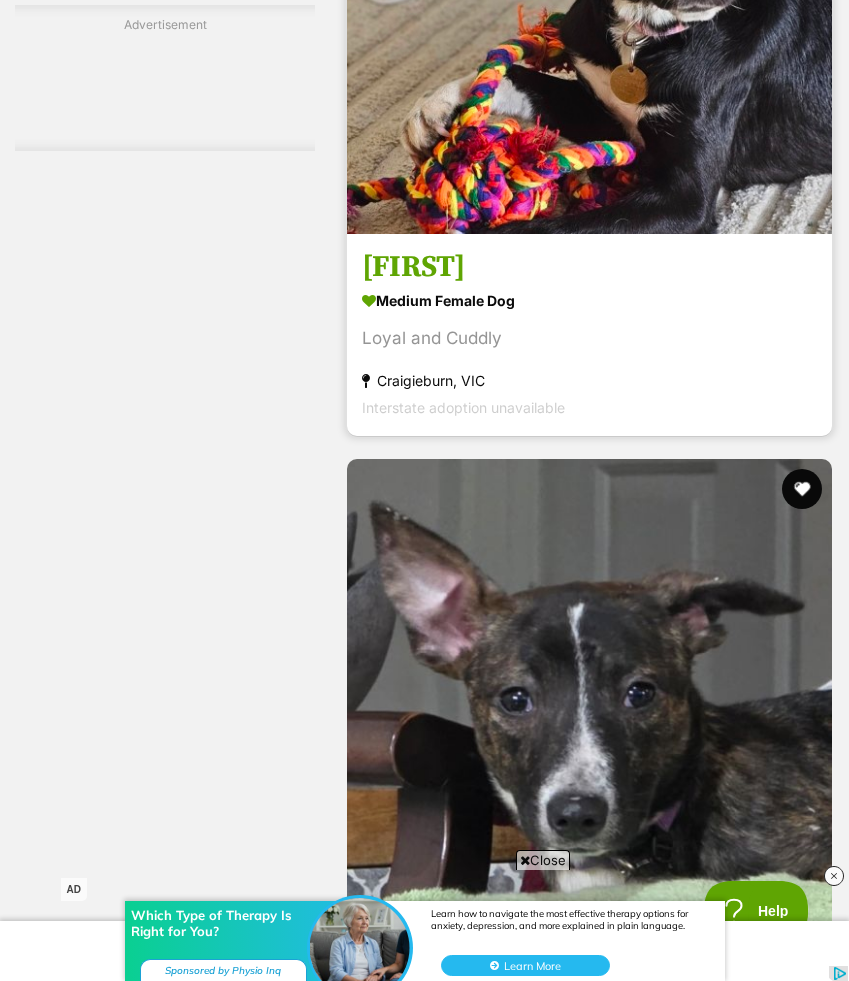 scroll, scrollTop: 14362, scrollLeft: 0, axis: vertical 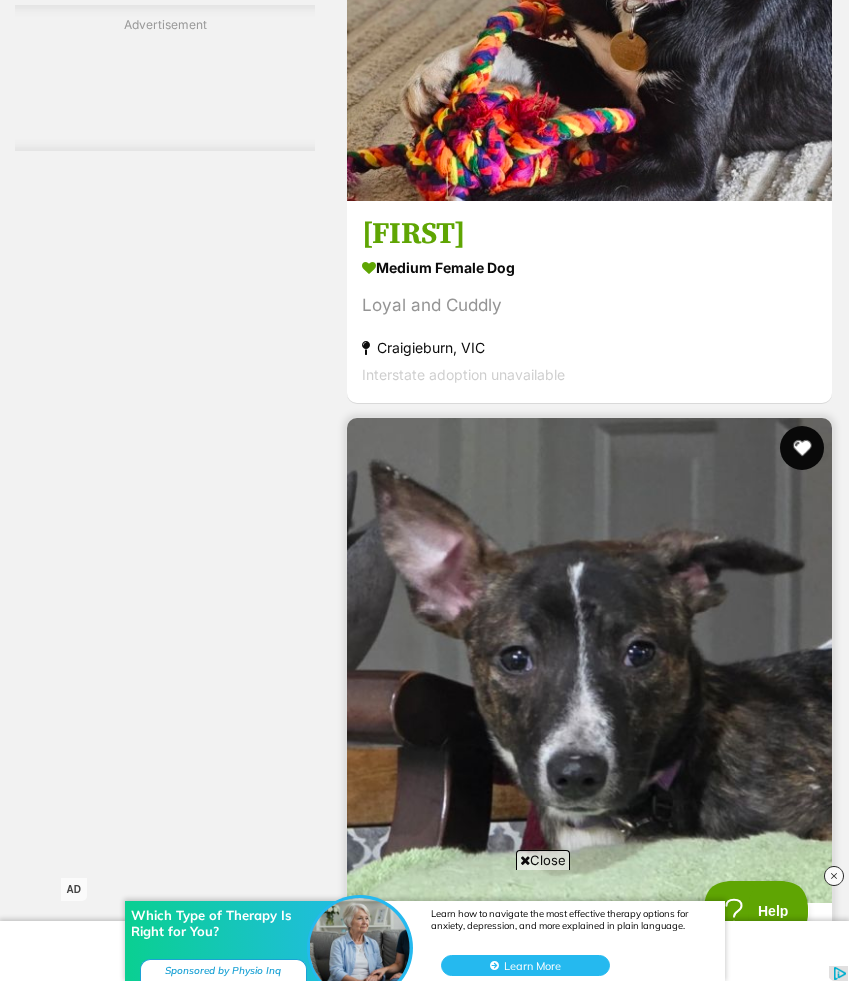 click at bounding box center [802, 448] 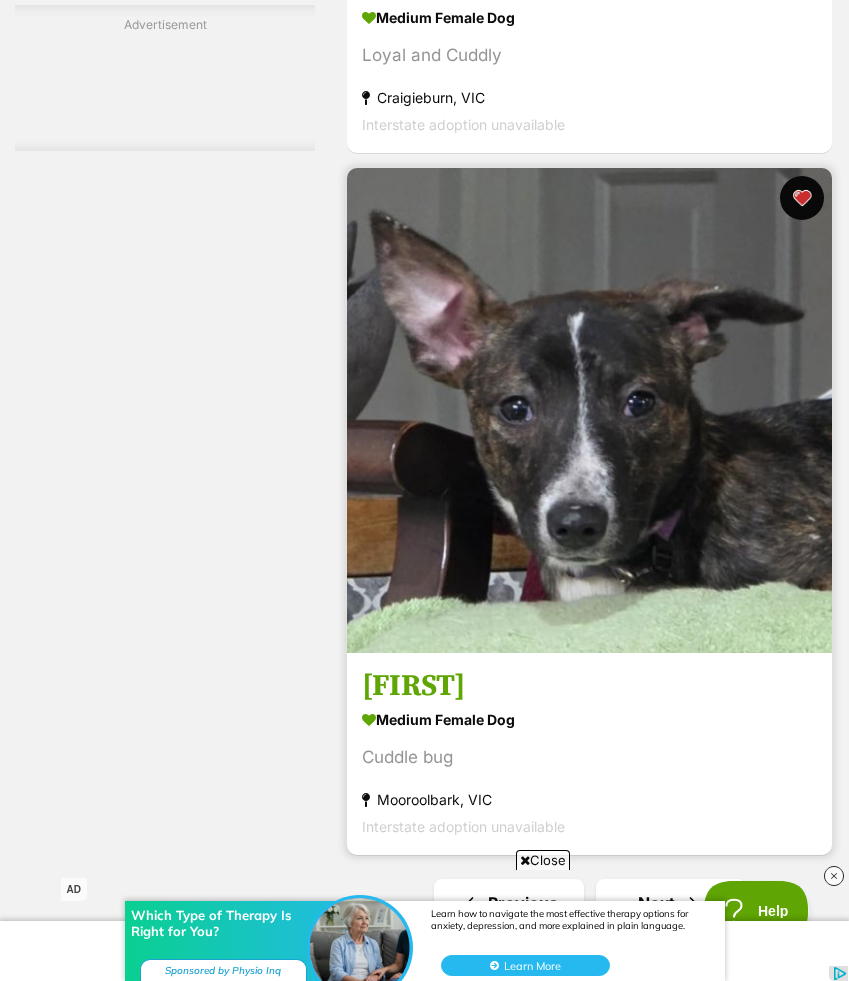 scroll, scrollTop: 15074, scrollLeft: 0, axis: vertical 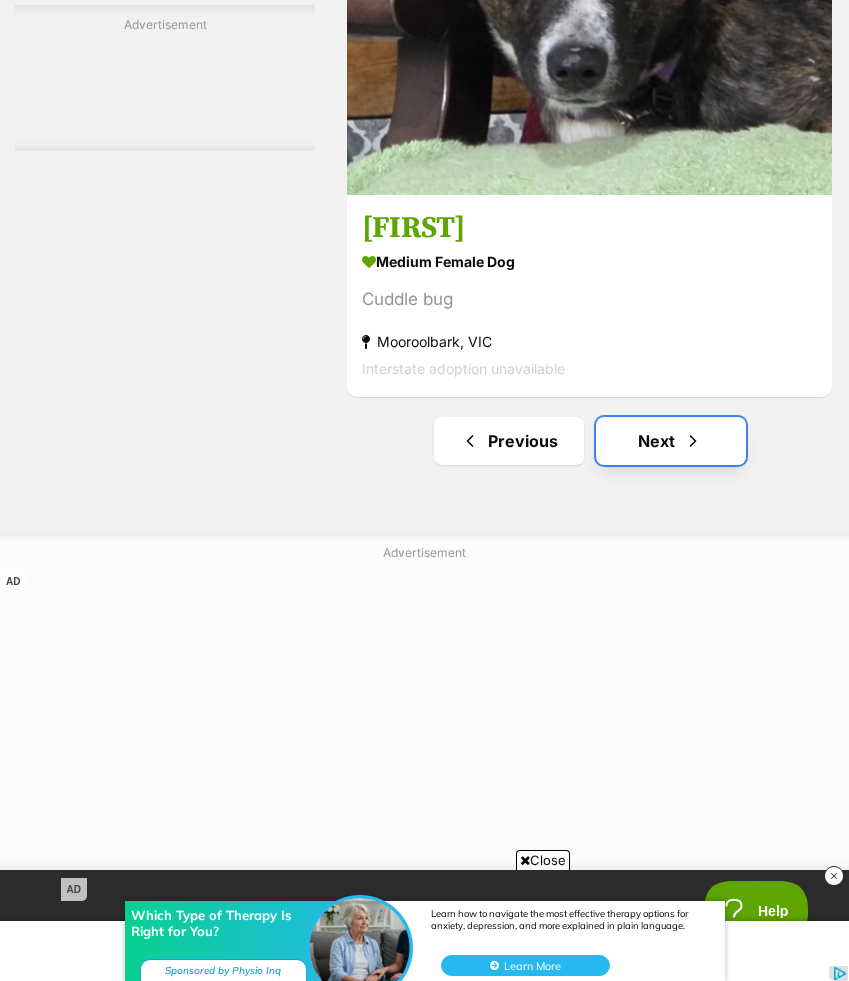 click on "Next" at bounding box center [671, 441] 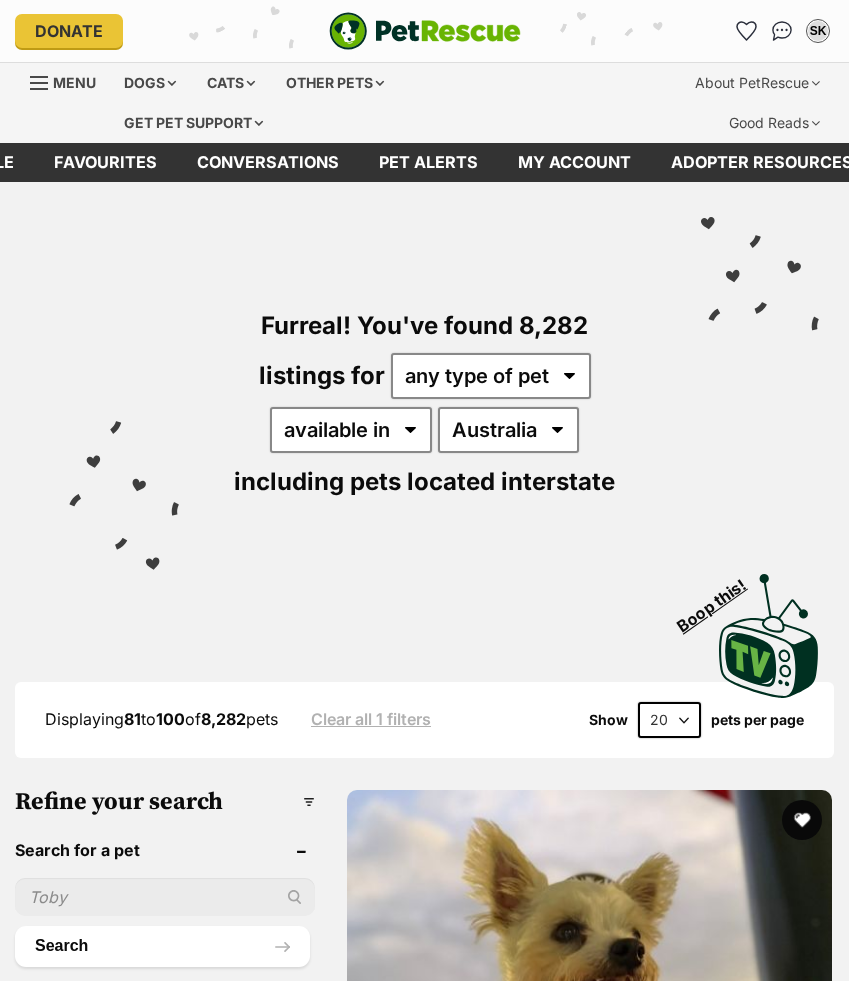 scroll, scrollTop: 0, scrollLeft: 0, axis: both 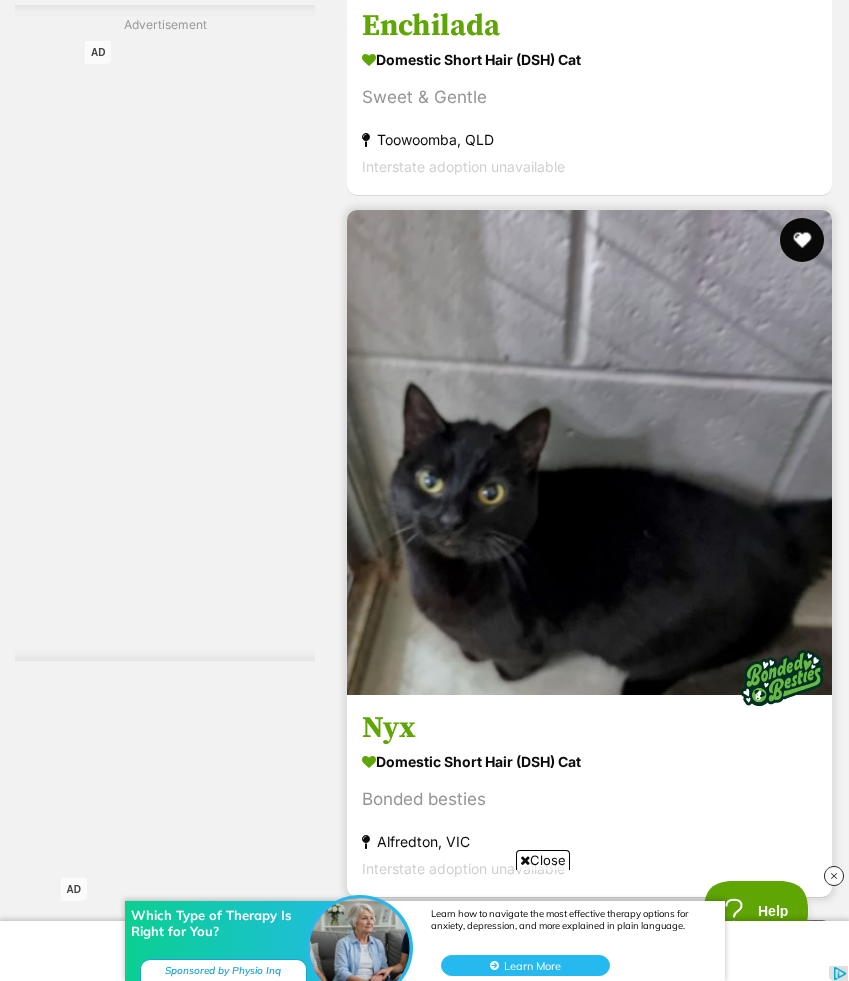 click at bounding box center [802, 240] 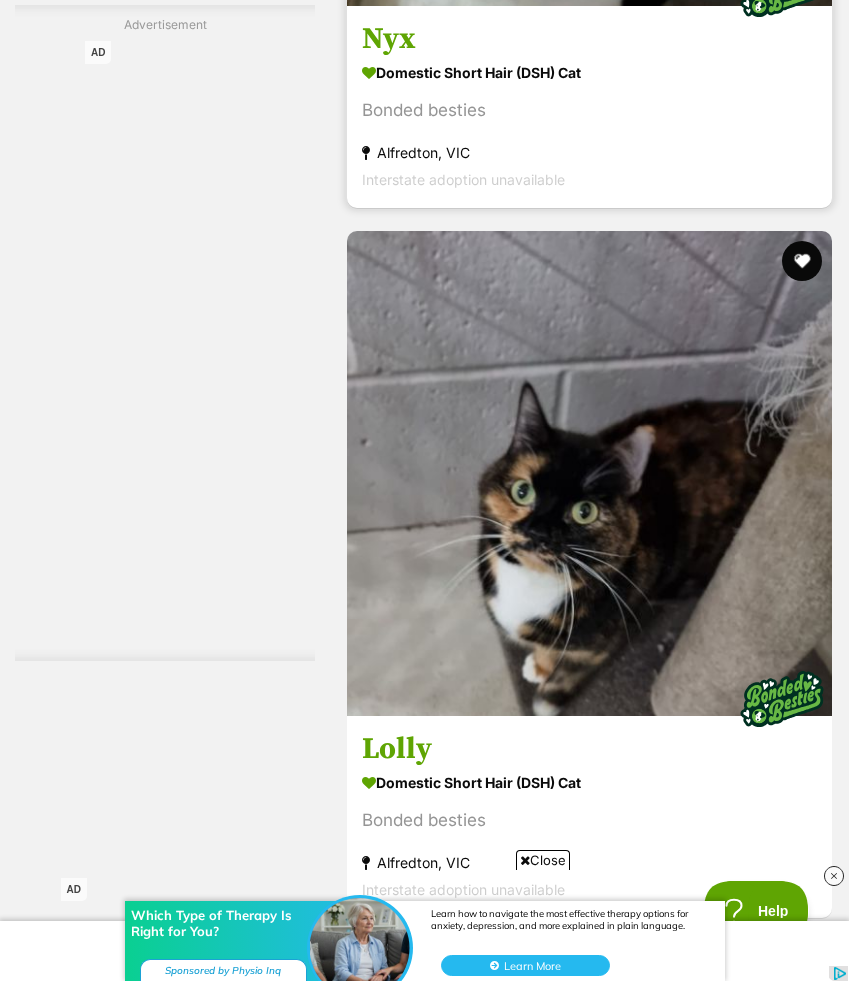 scroll, scrollTop: 8115, scrollLeft: 0, axis: vertical 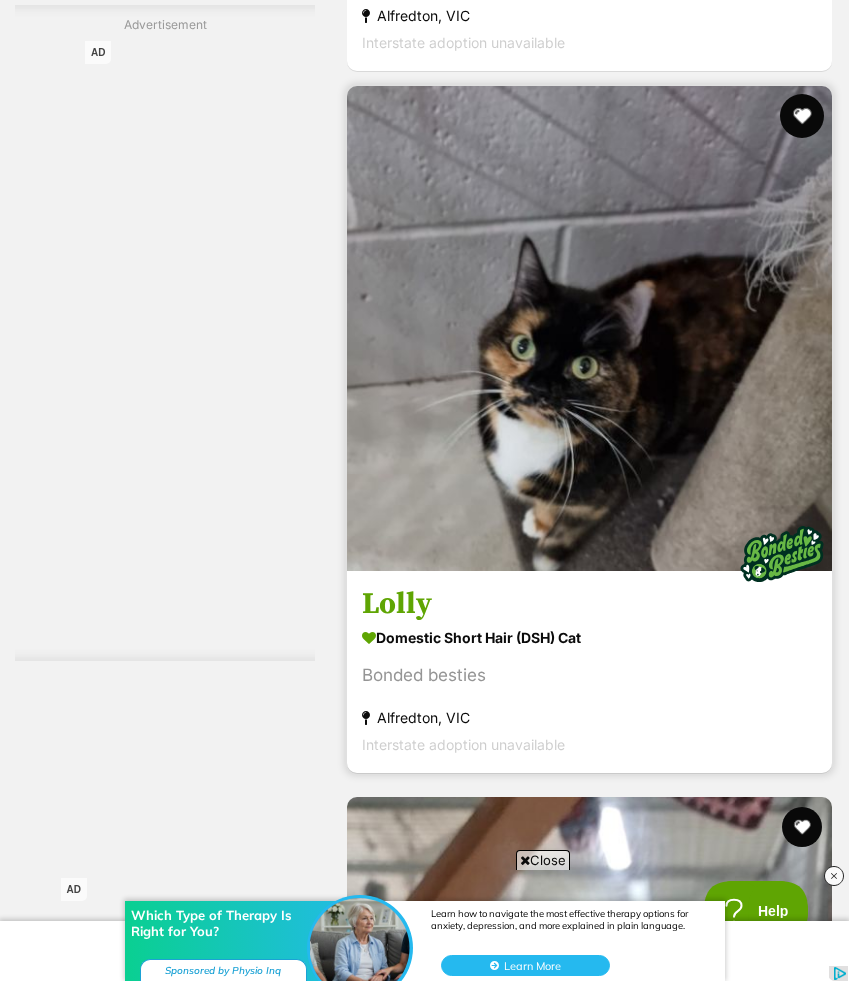 click at bounding box center [802, 116] 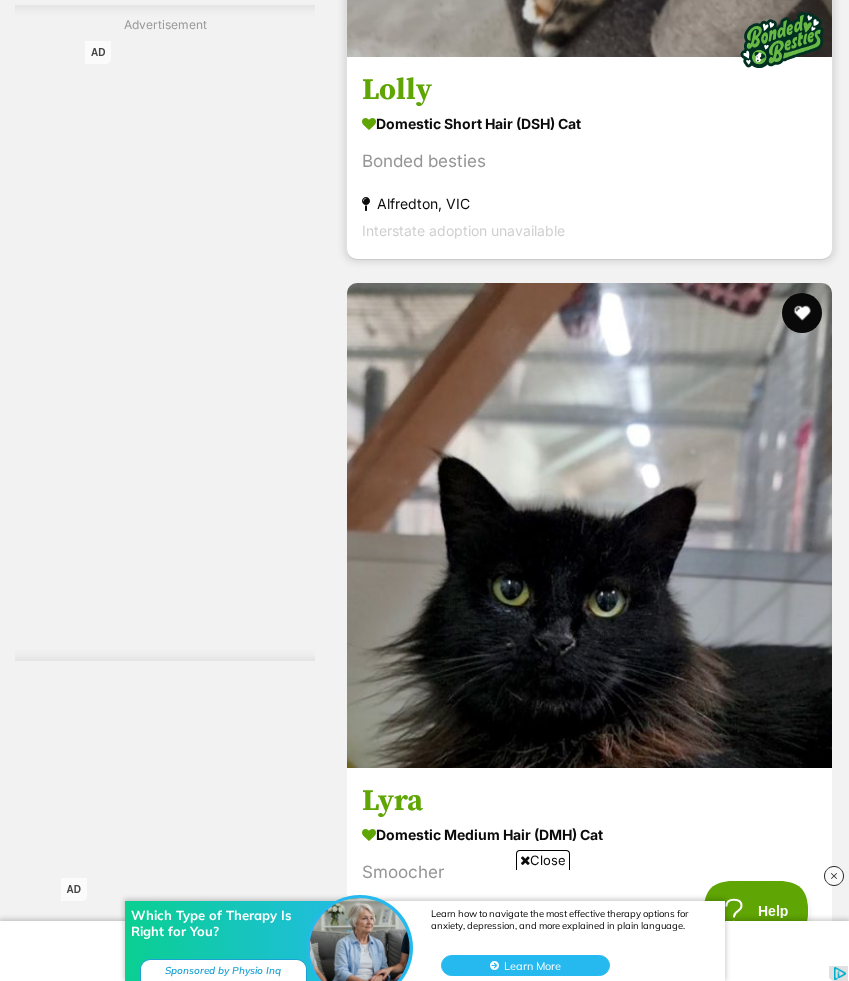 scroll, scrollTop: 8732, scrollLeft: 0, axis: vertical 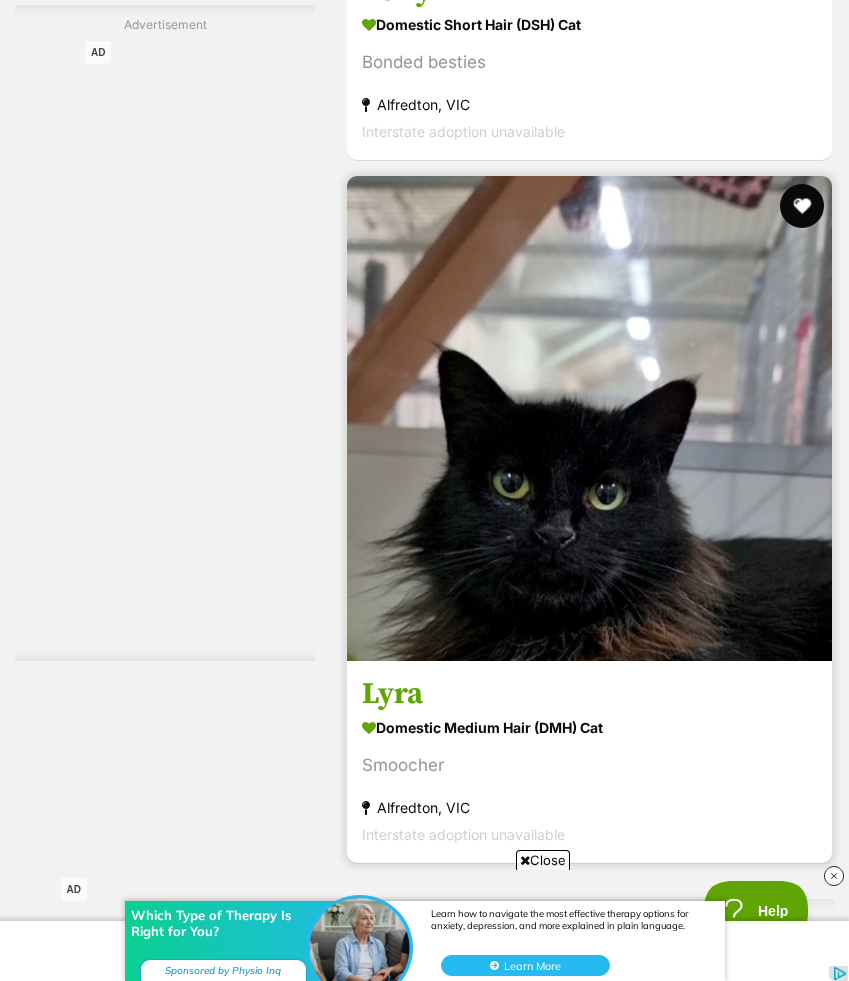 click at bounding box center (802, 206) 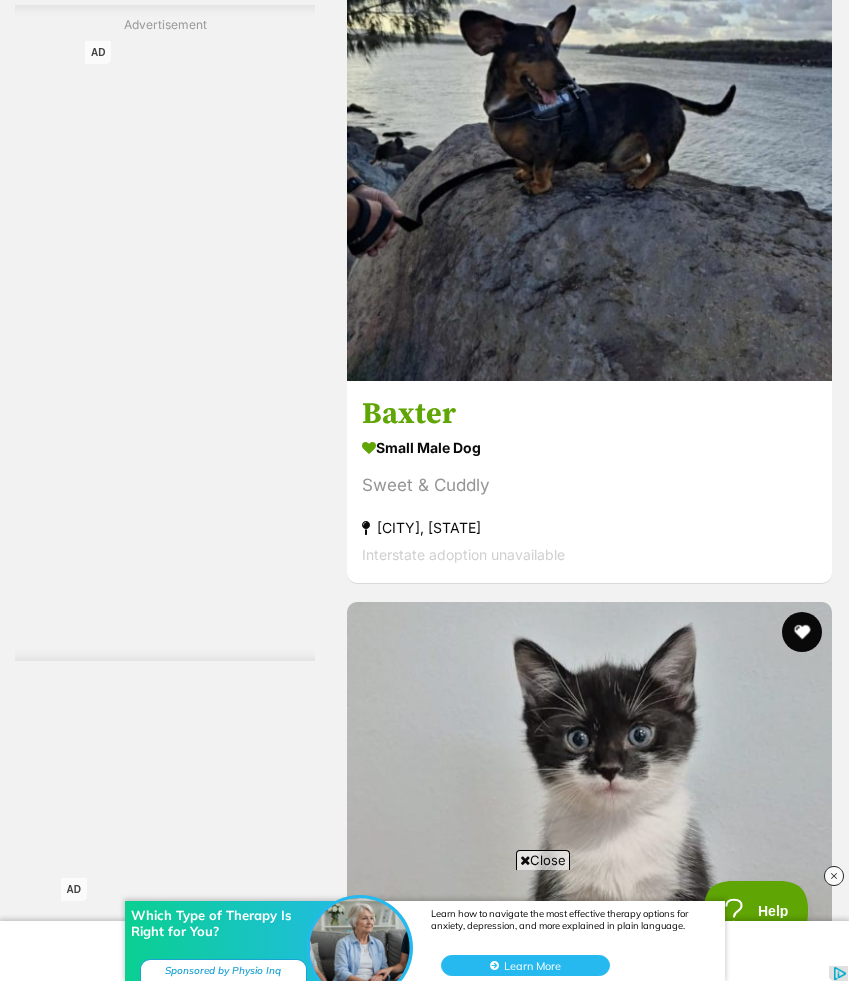 scroll, scrollTop: 10226, scrollLeft: 0, axis: vertical 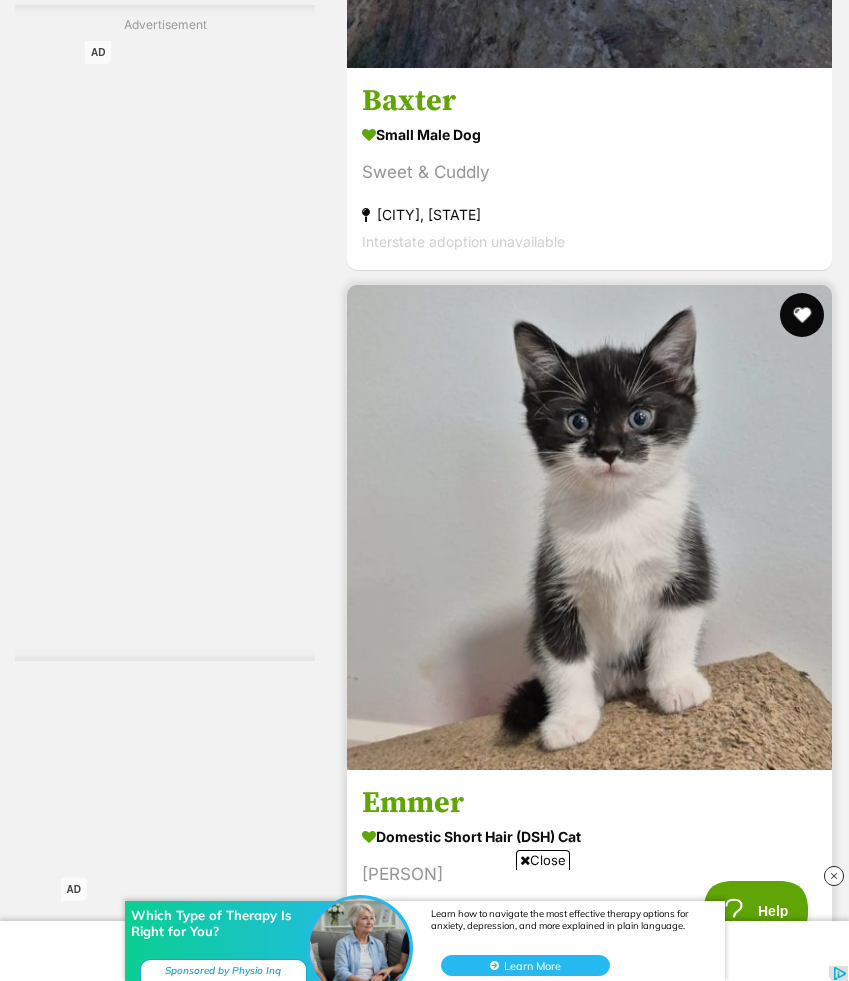 click at bounding box center (802, 315) 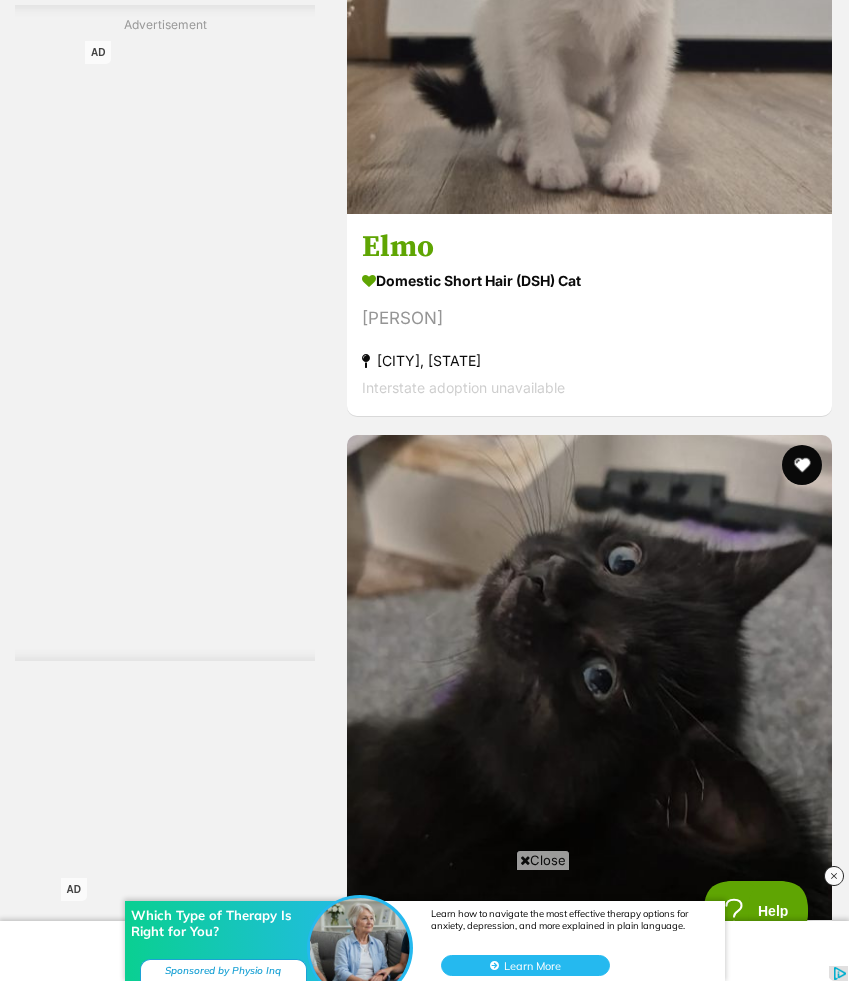 scroll, scrollTop: 11649, scrollLeft: 0, axis: vertical 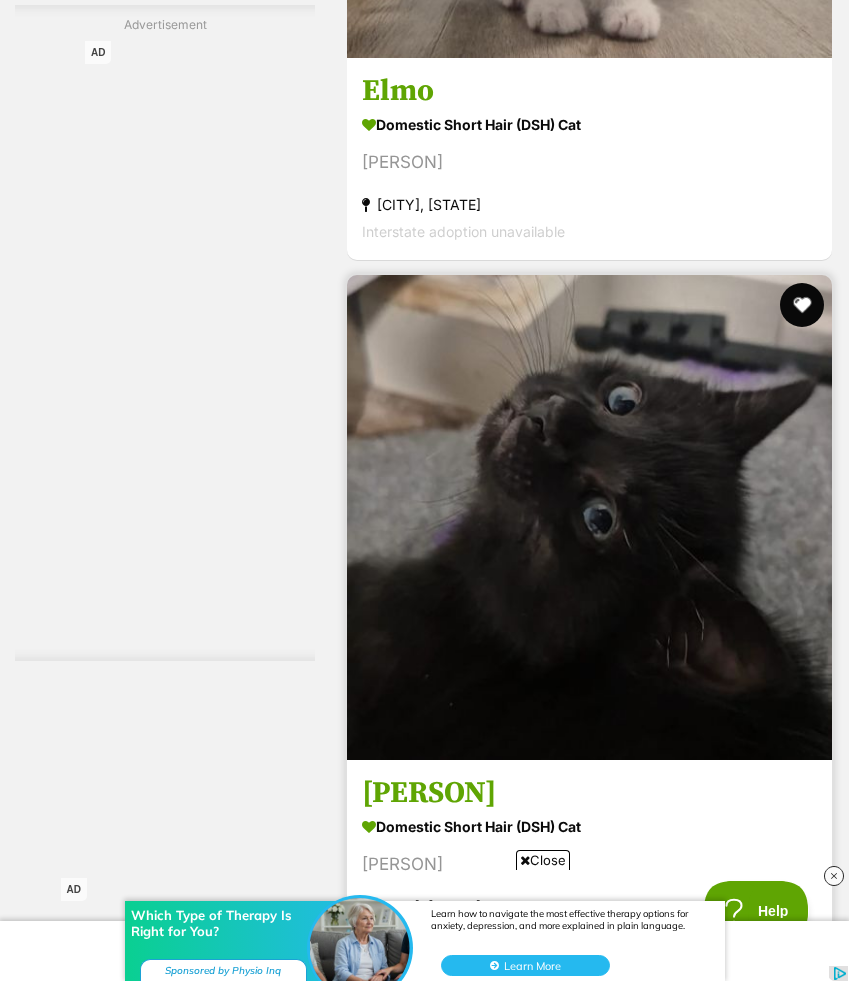 click at bounding box center [802, 305] 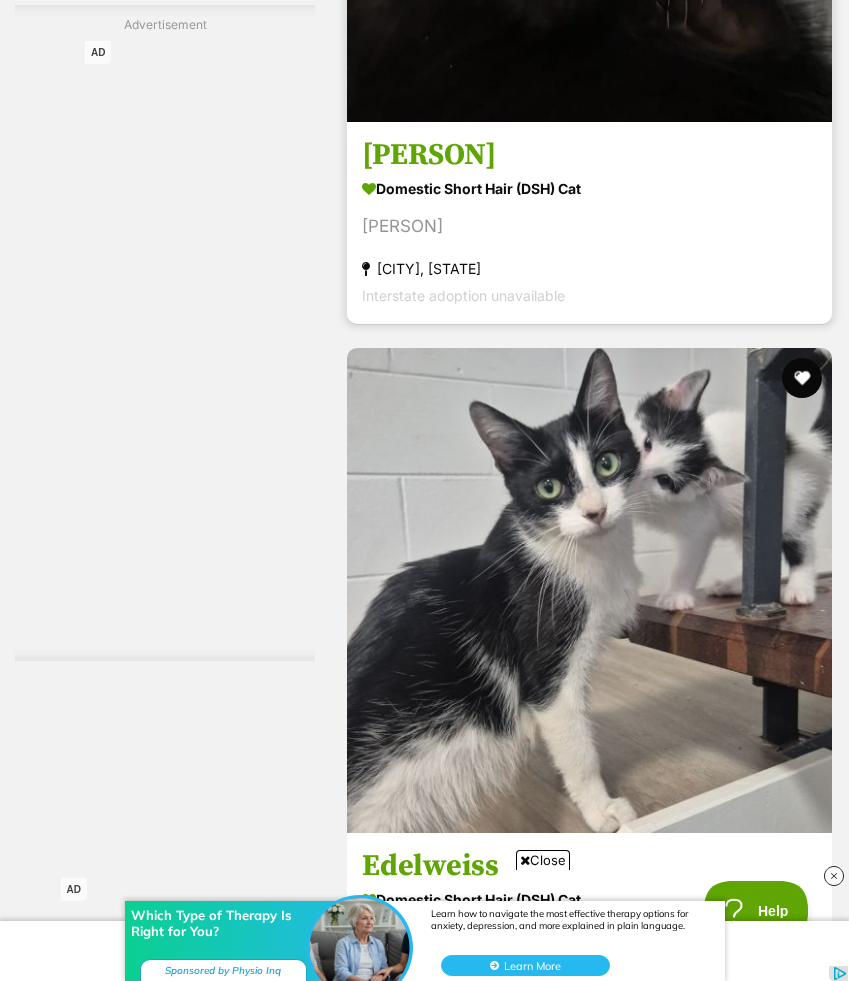 scroll, scrollTop: 12337, scrollLeft: 0, axis: vertical 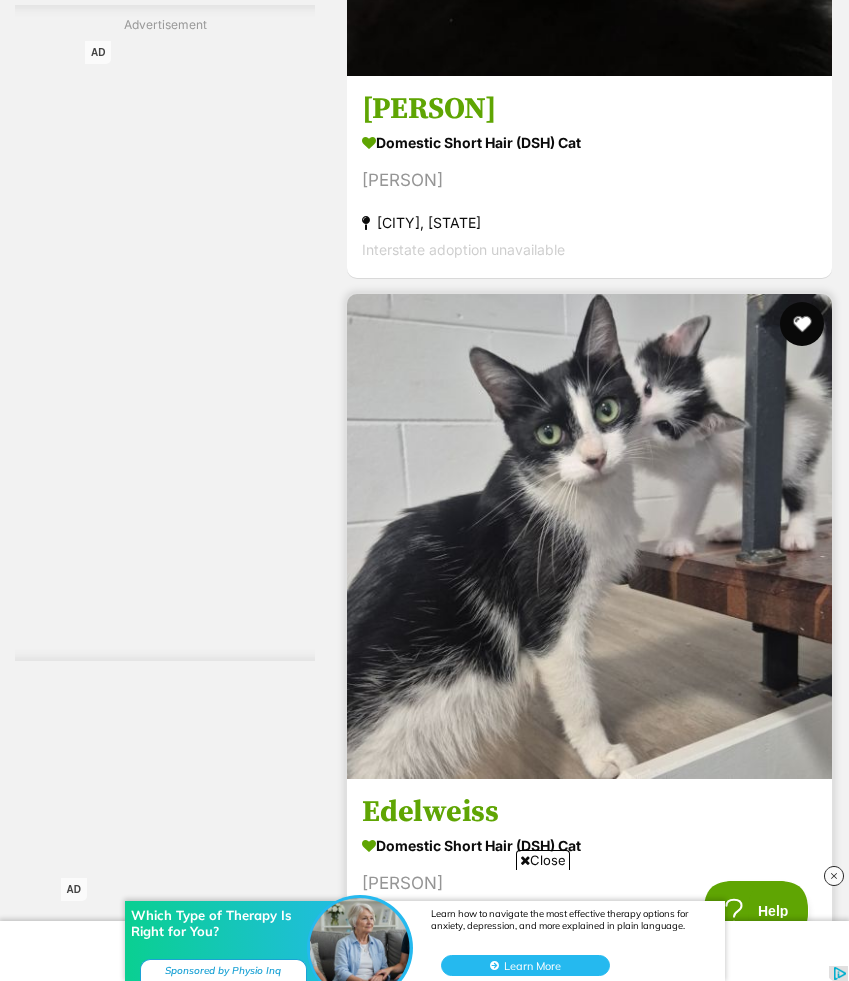 click at bounding box center (802, 324) 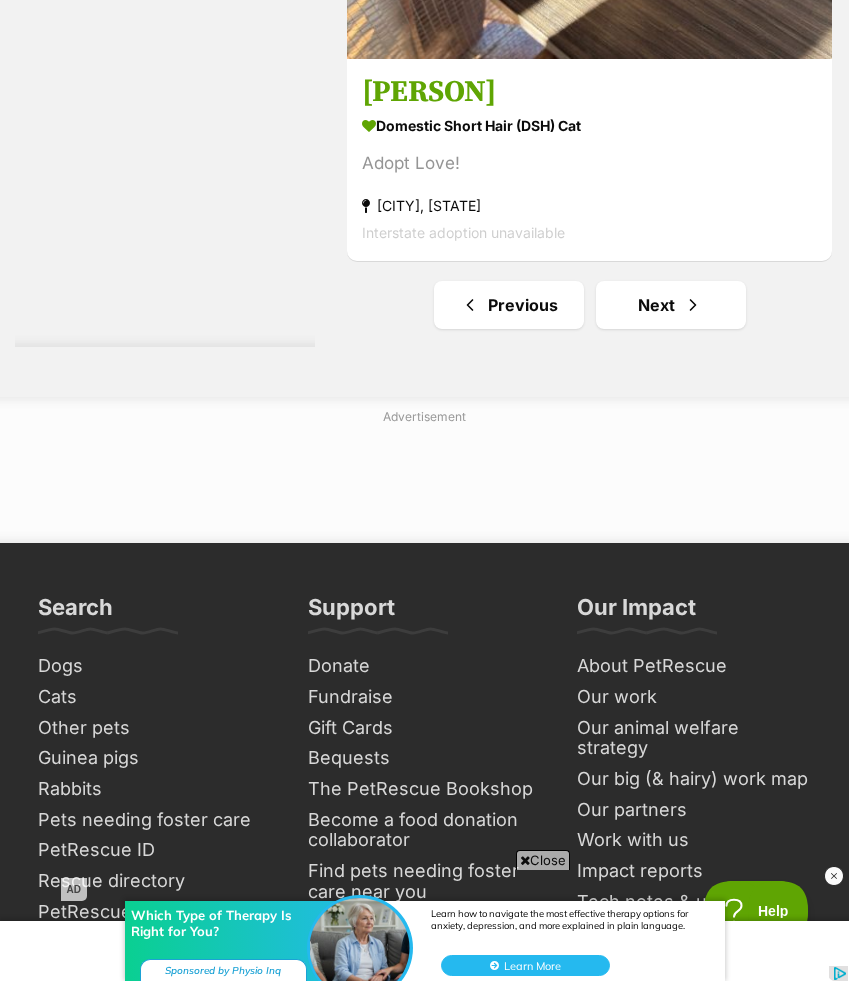 scroll, scrollTop: 15509, scrollLeft: 0, axis: vertical 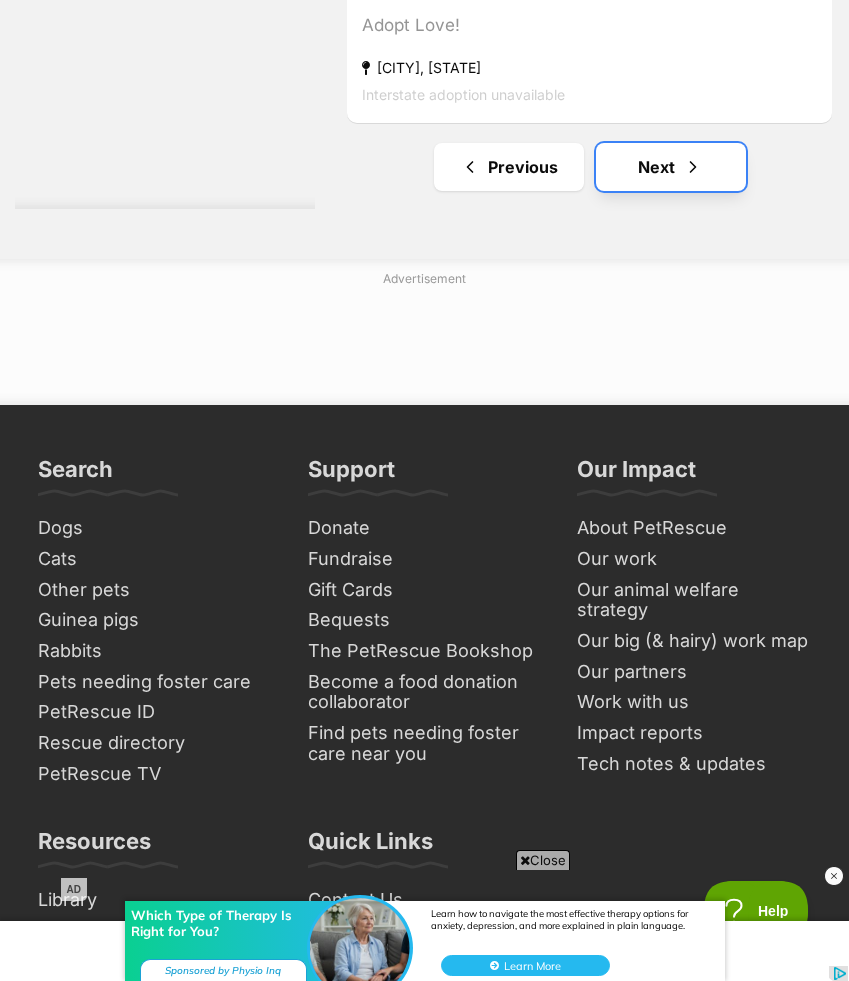 click on "Next" at bounding box center (671, 167) 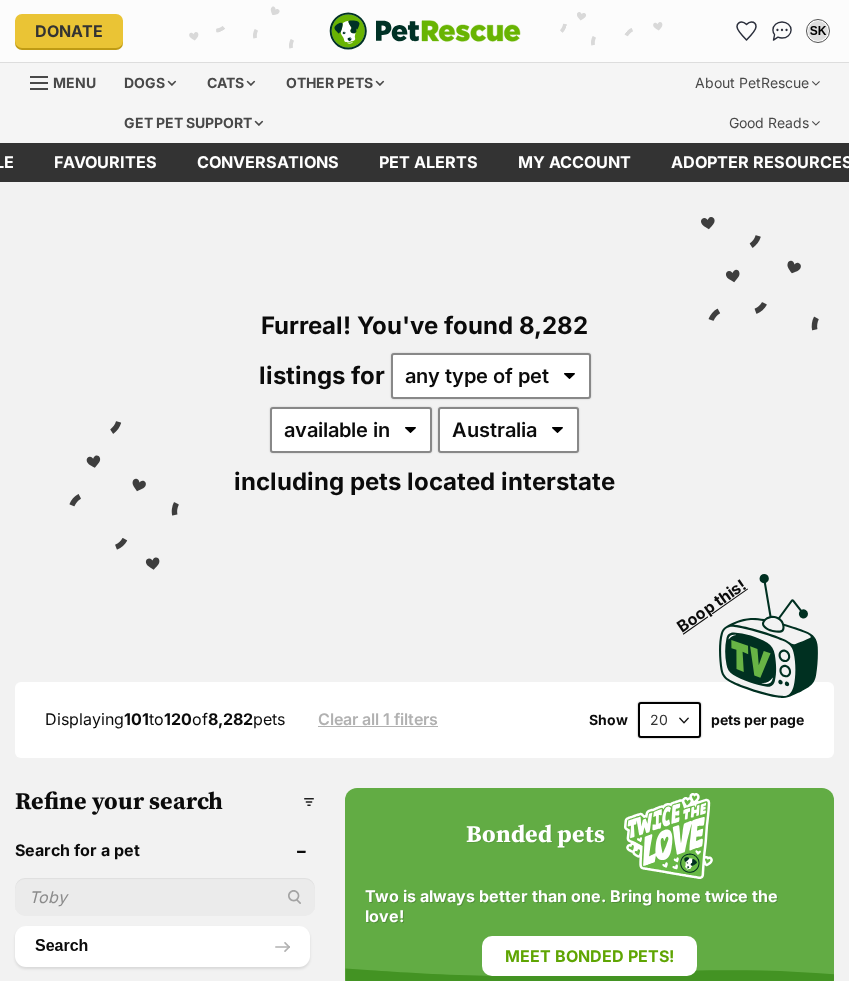 scroll, scrollTop: 0, scrollLeft: 0, axis: both 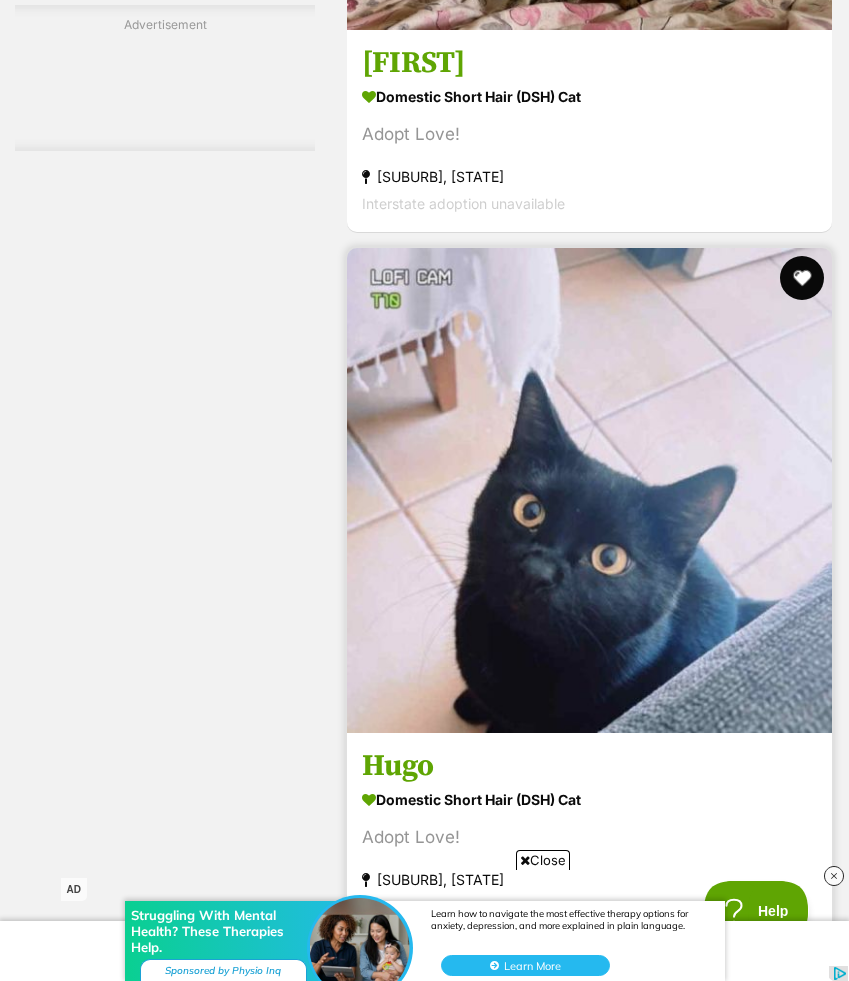 click at bounding box center (802, 278) 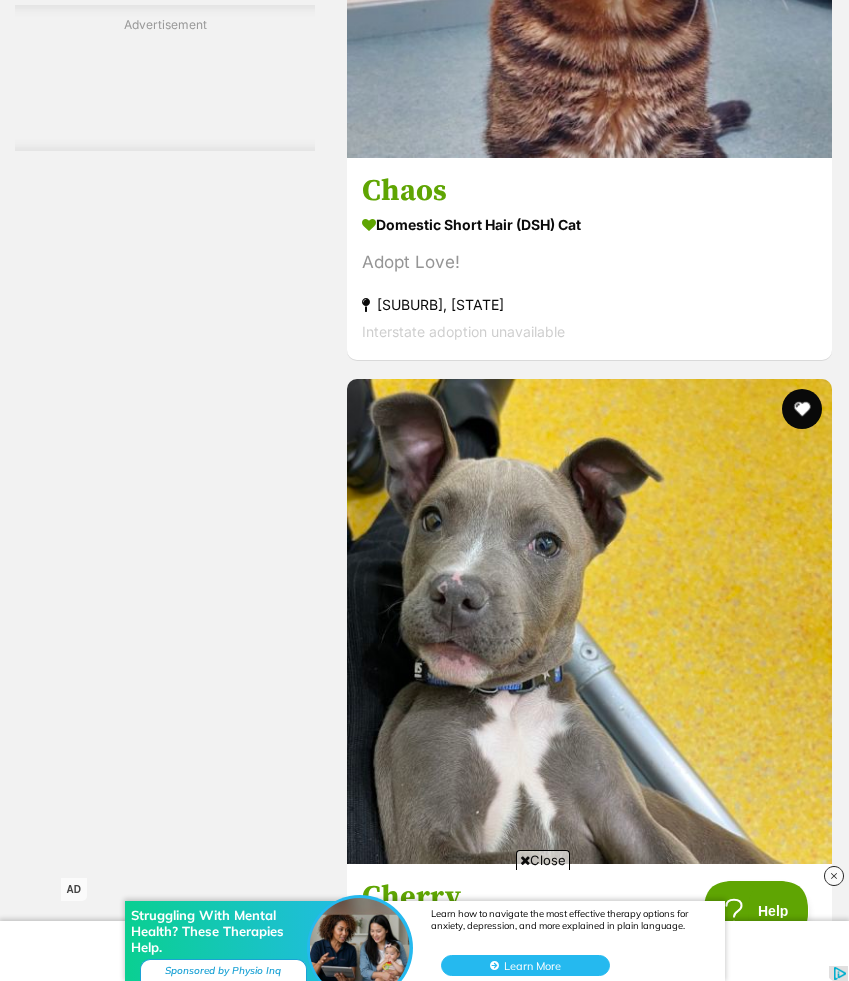 scroll, scrollTop: 8196, scrollLeft: 0, axis: vertical 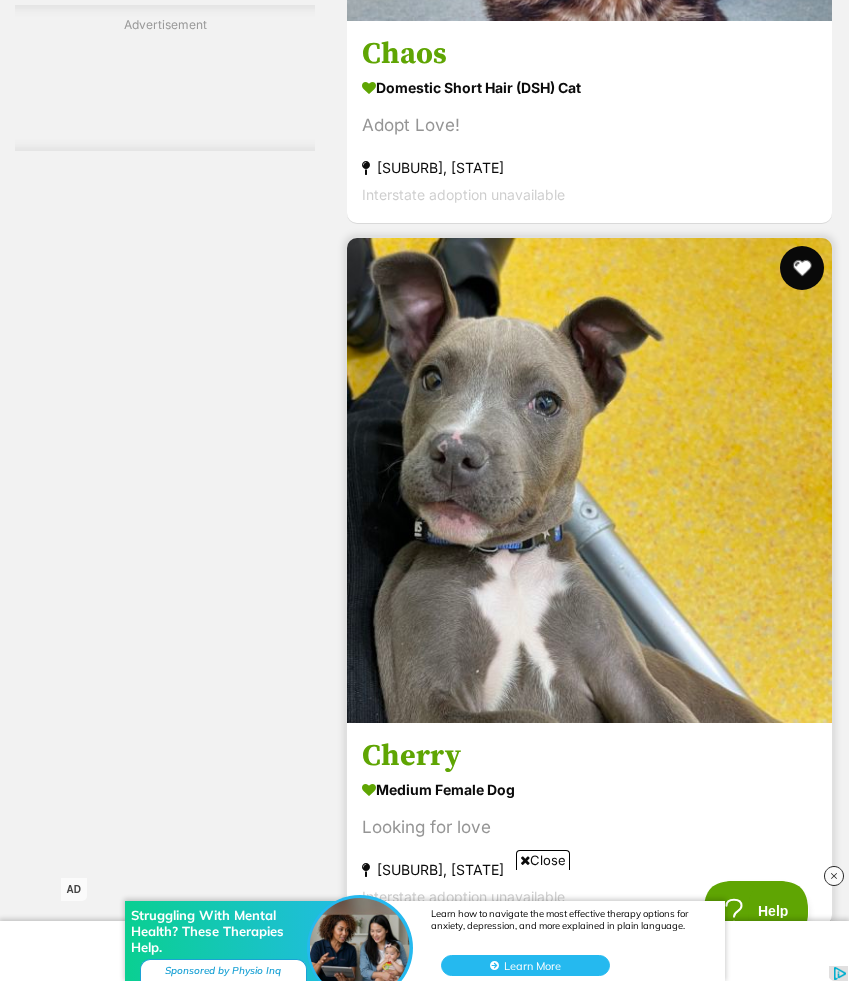 click at bounding box center (802, 268) 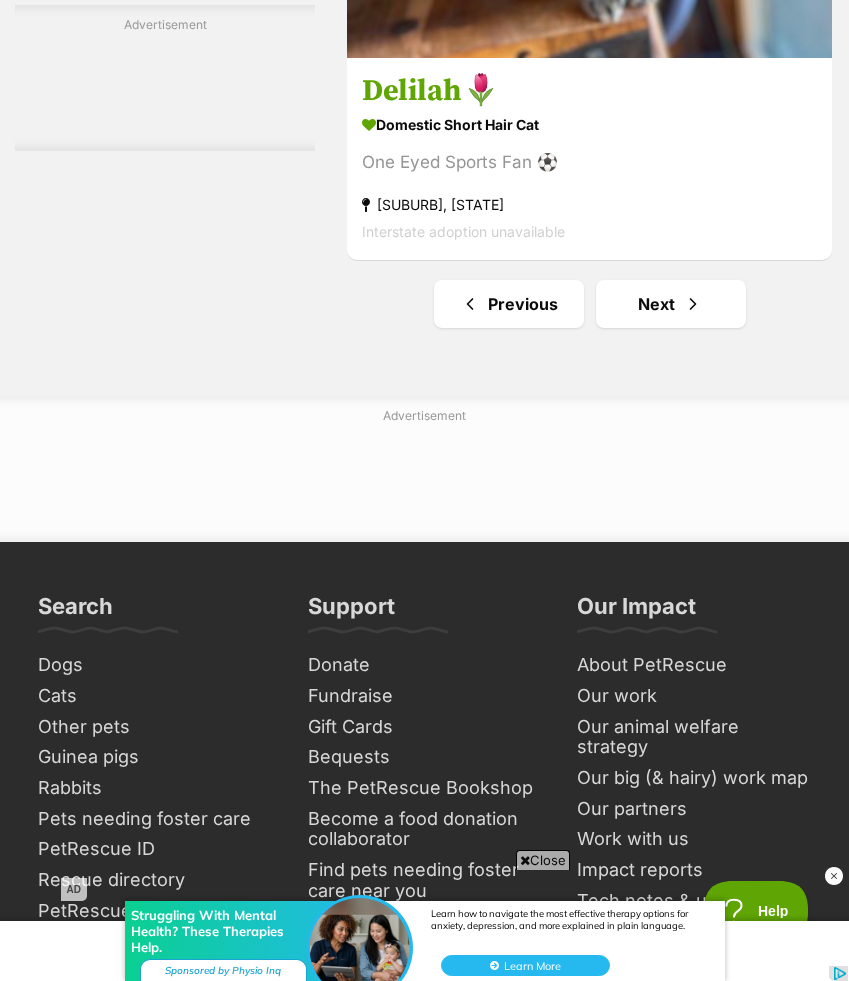 scroll, scrollTop: 15656, scrollLeft: 0, axis: vertical 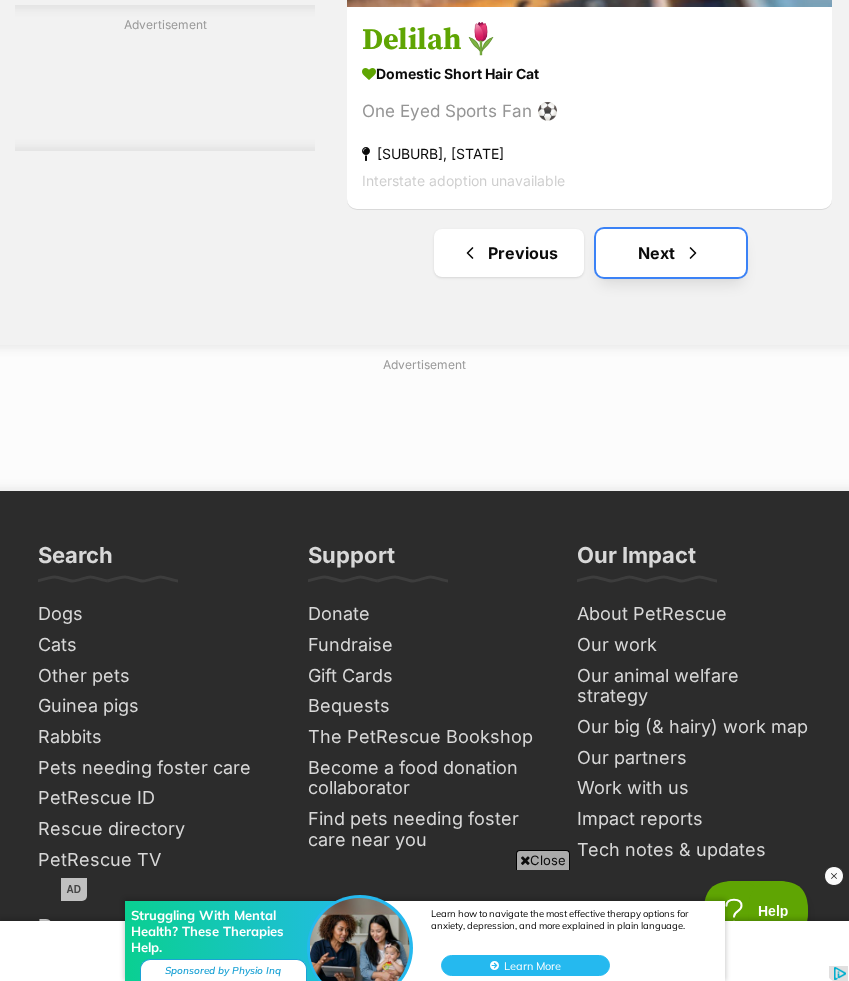 click on "Next" at bounding box center [671, 253] 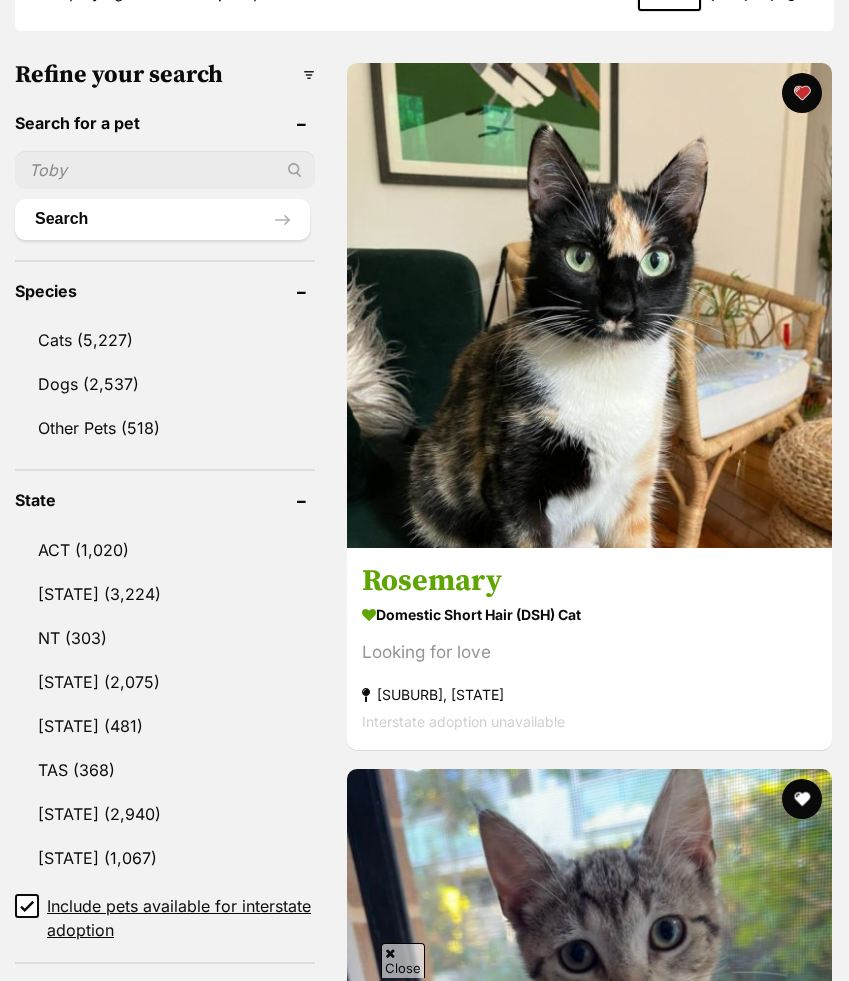 scroll, scrollTop: 1141, scrollLeft: 0, axis: vertical 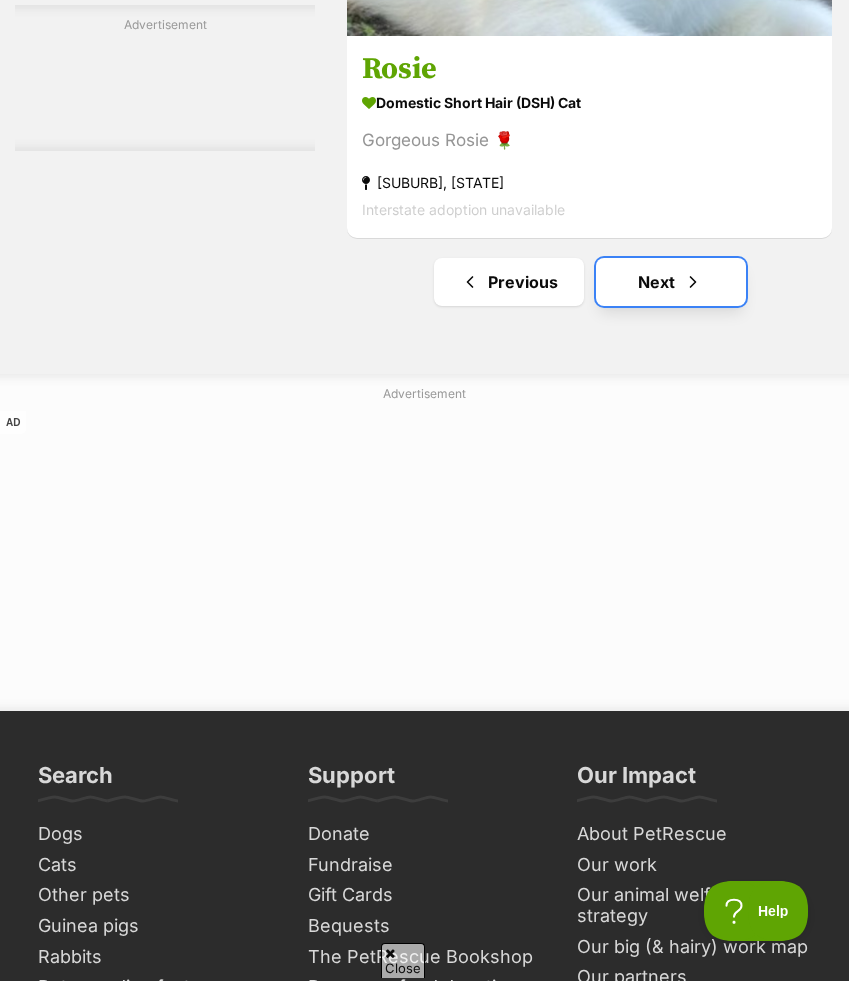 click on "Next" at bounding box center [671, 282] 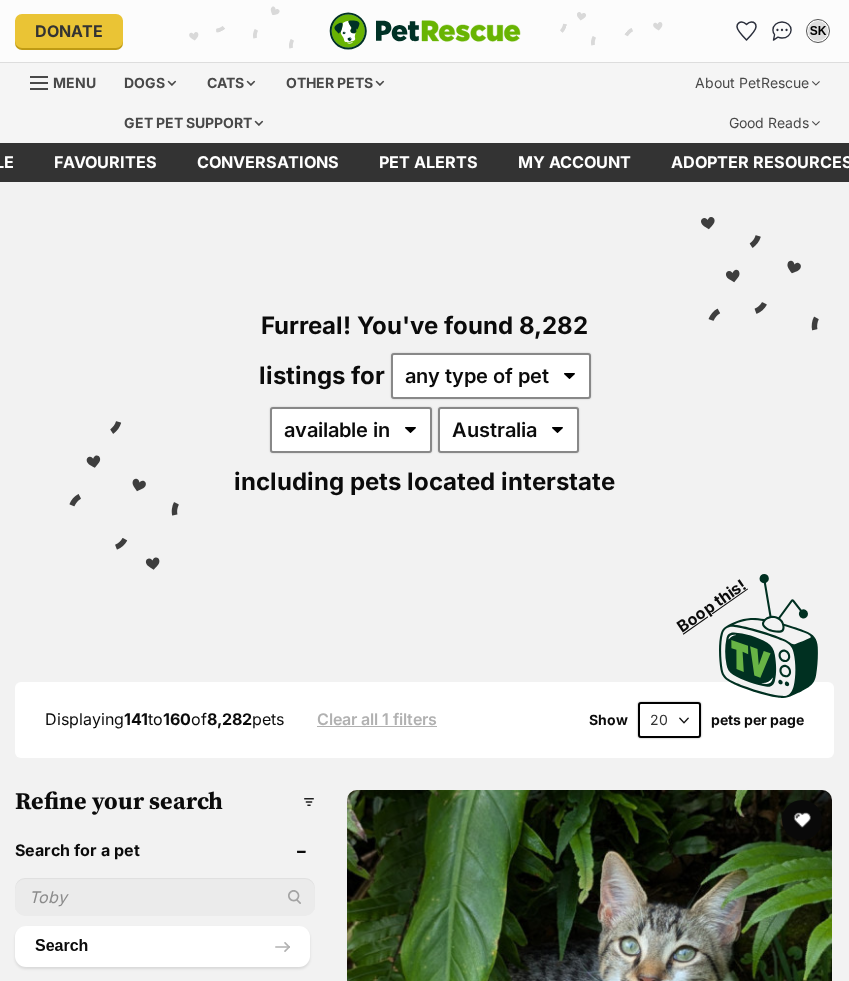 scroll, scrollTop: 0, scrollLeft: 0, axis: both 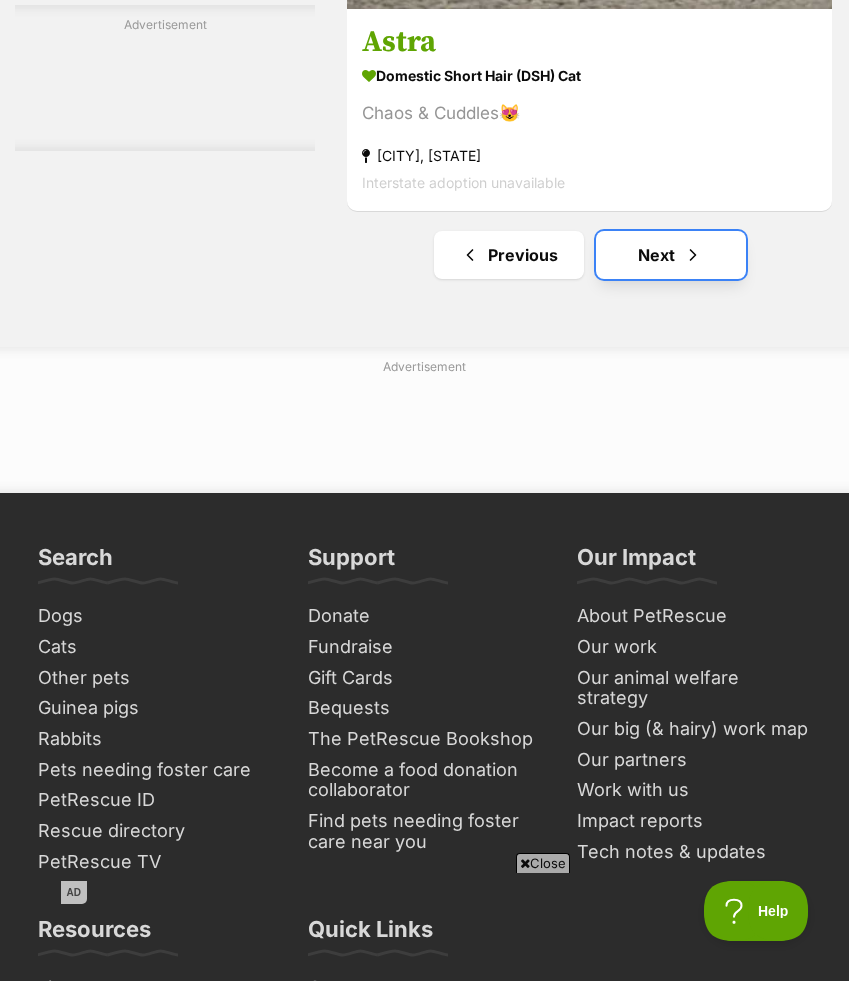 click at bounding box center (693, 255) 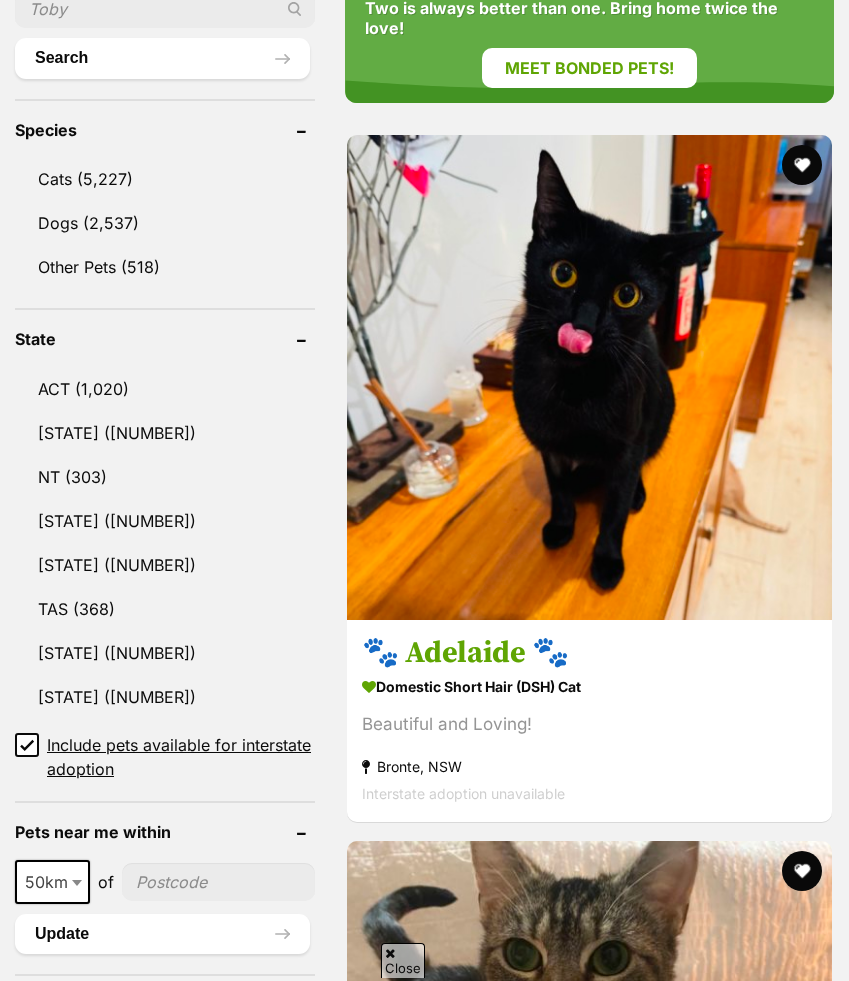 scroll, scrollTop: 0, scrollLeft: 0, axis: both 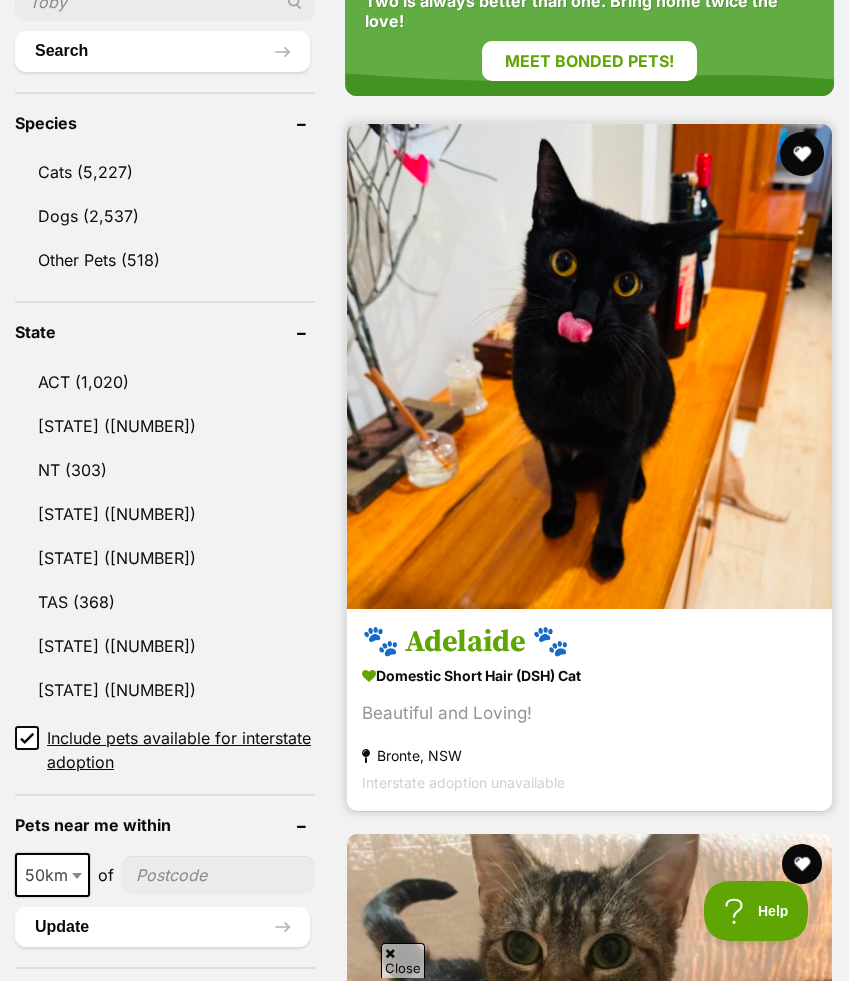 click at bounding box center (802, 154) 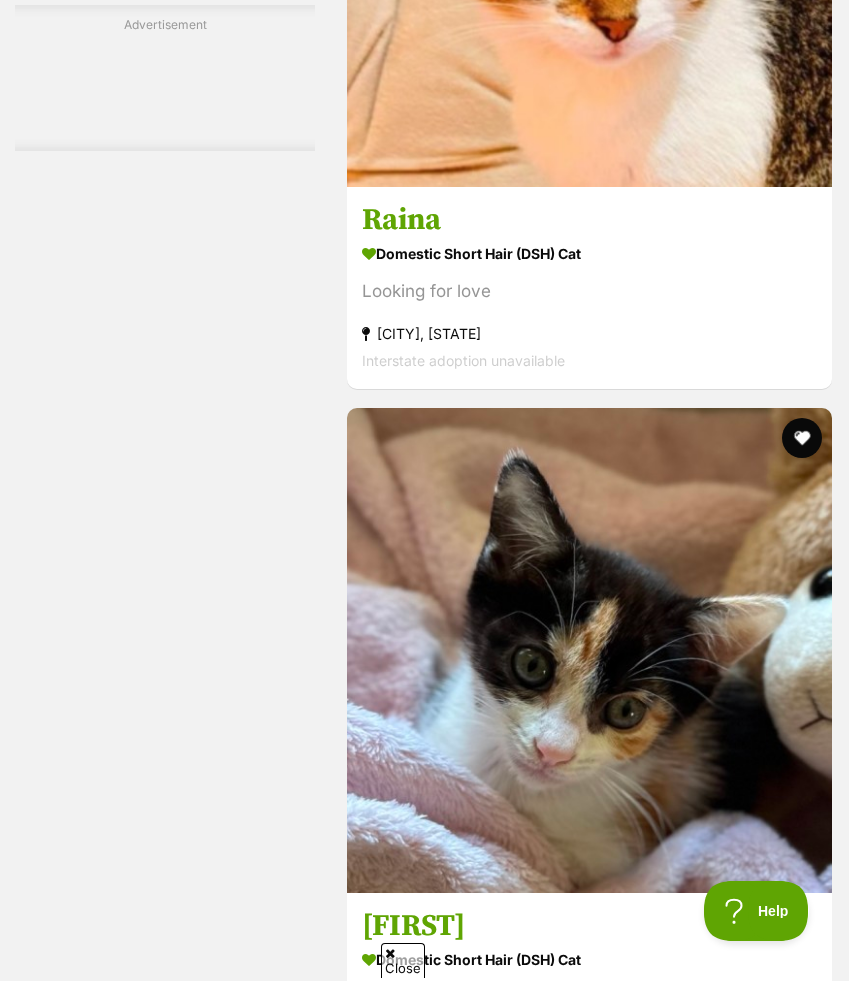 scroll, scrollTop: 10502, scrollLeft: 0, axis: vertical 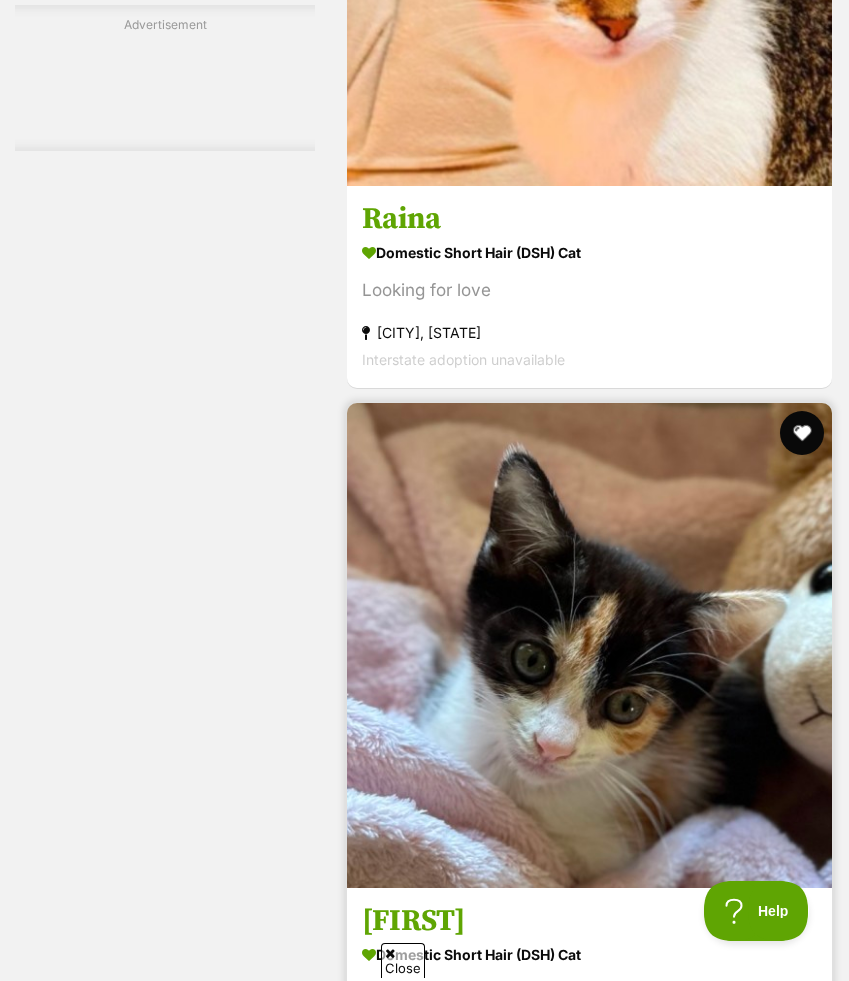 click at bounding box center (802, 433) 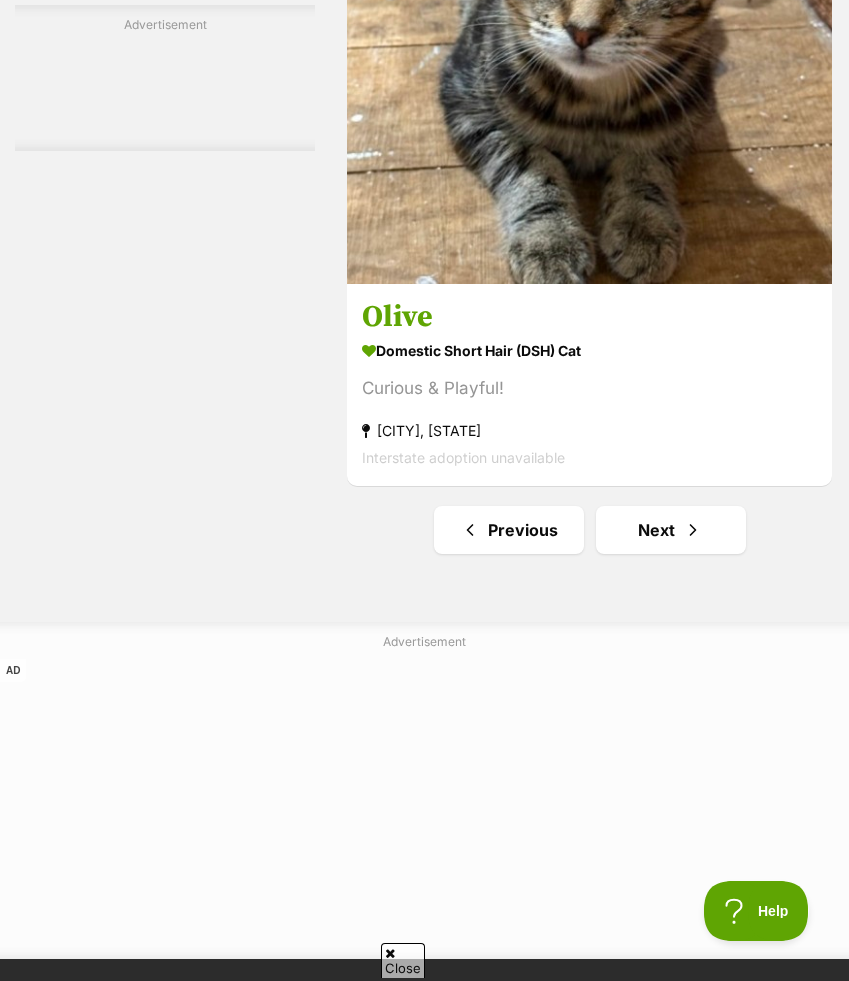 scroll, scrollTop: 15432, scrollLeft: 0, axis: vertical 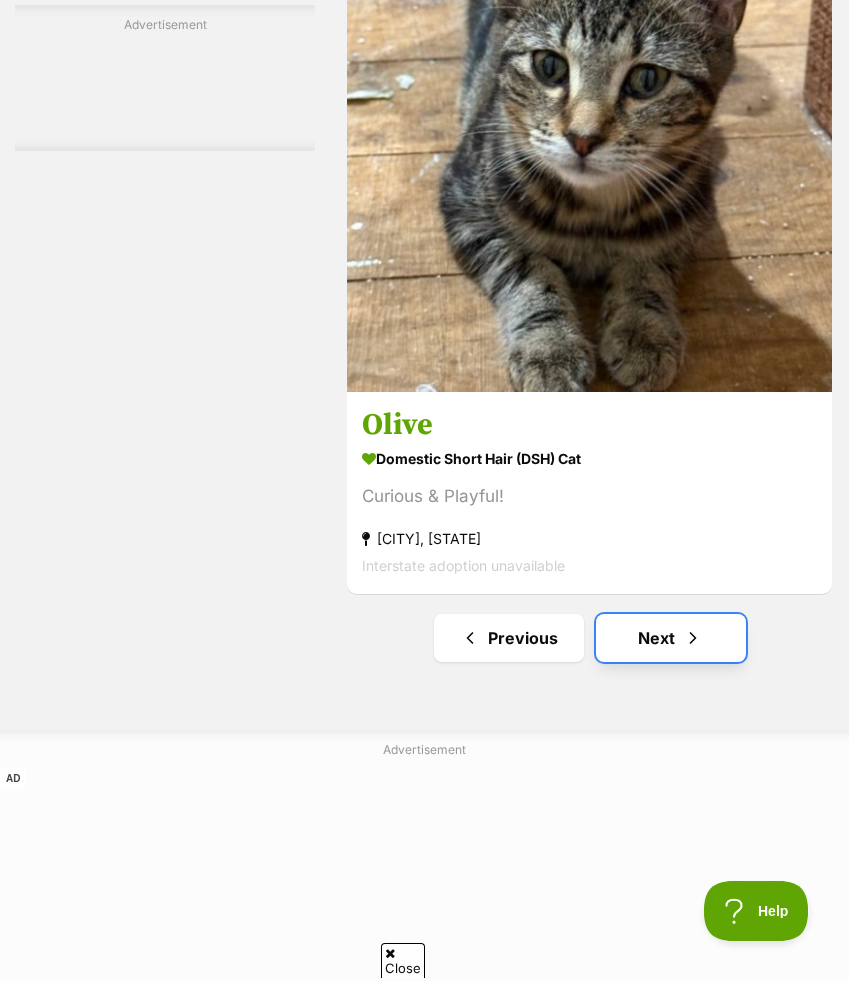 click on "Next" at bounding box center [671, 638] 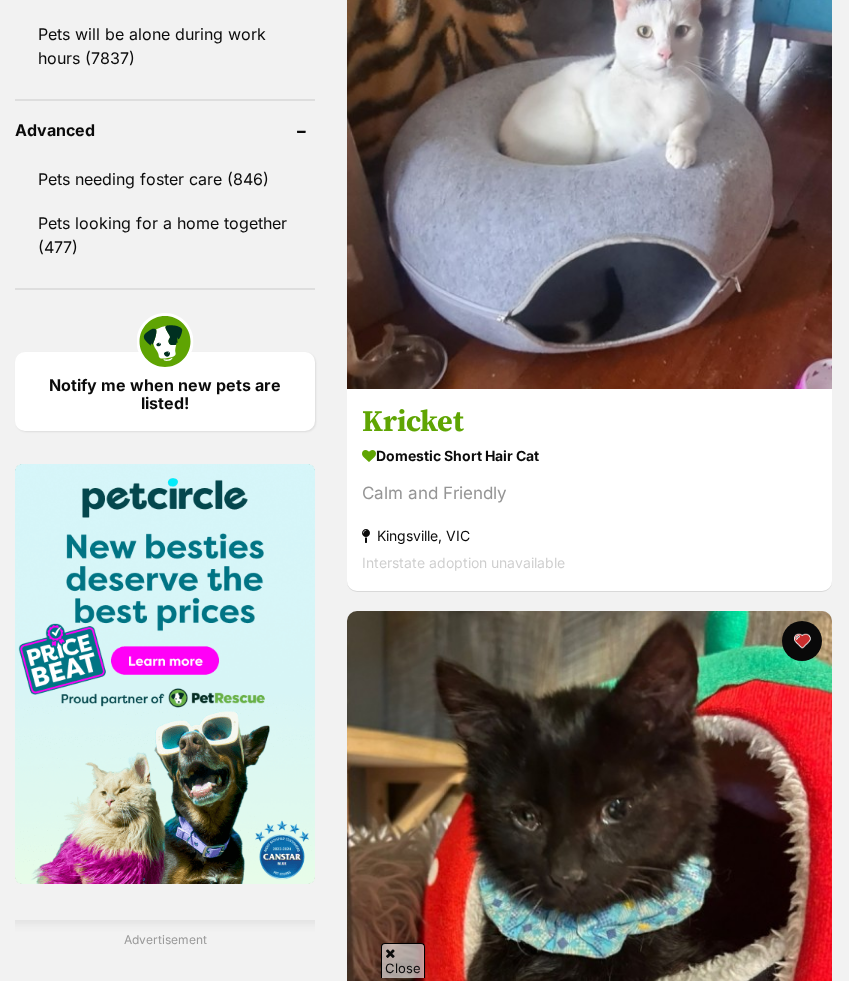 scroll, scrollTop: 0, scrollLeft: 0, axis: both 